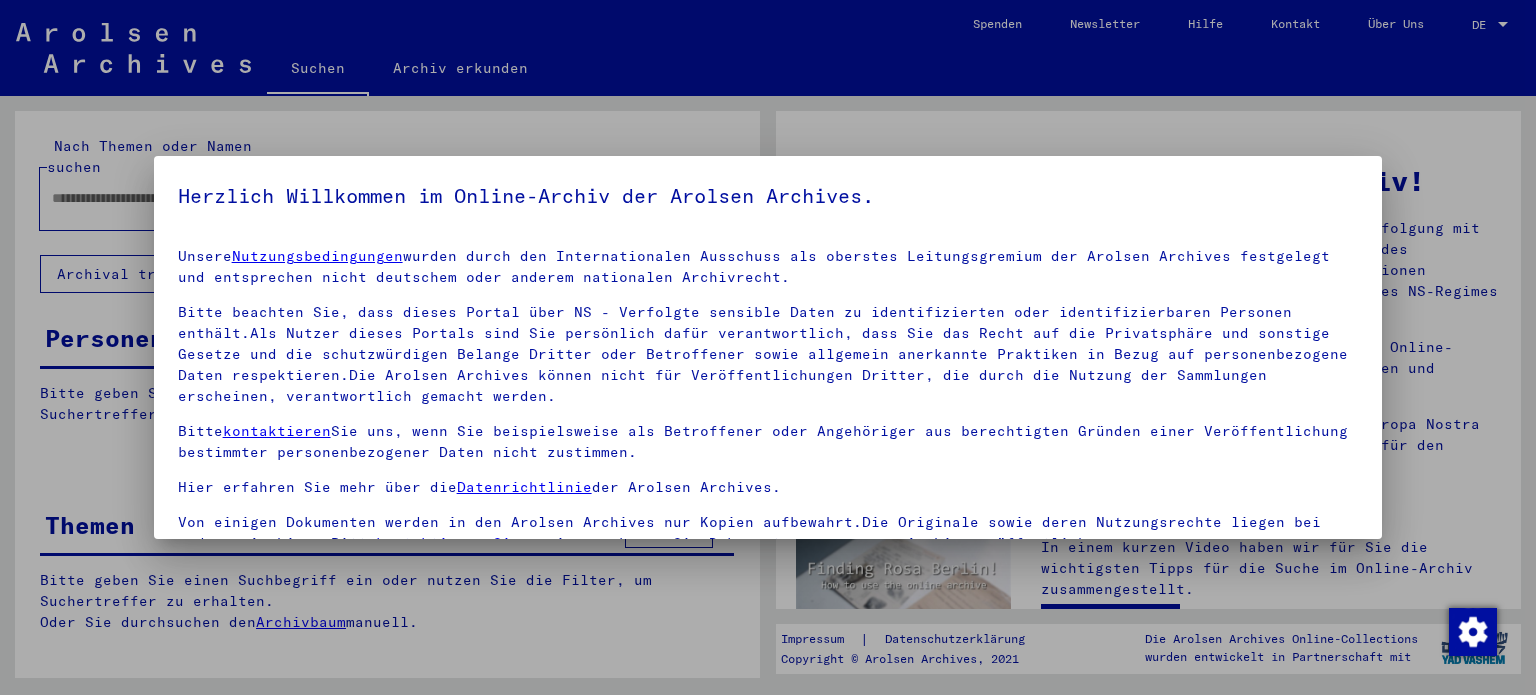 scroll, scrollTop: 0, scrollLeft: 0, axis: both 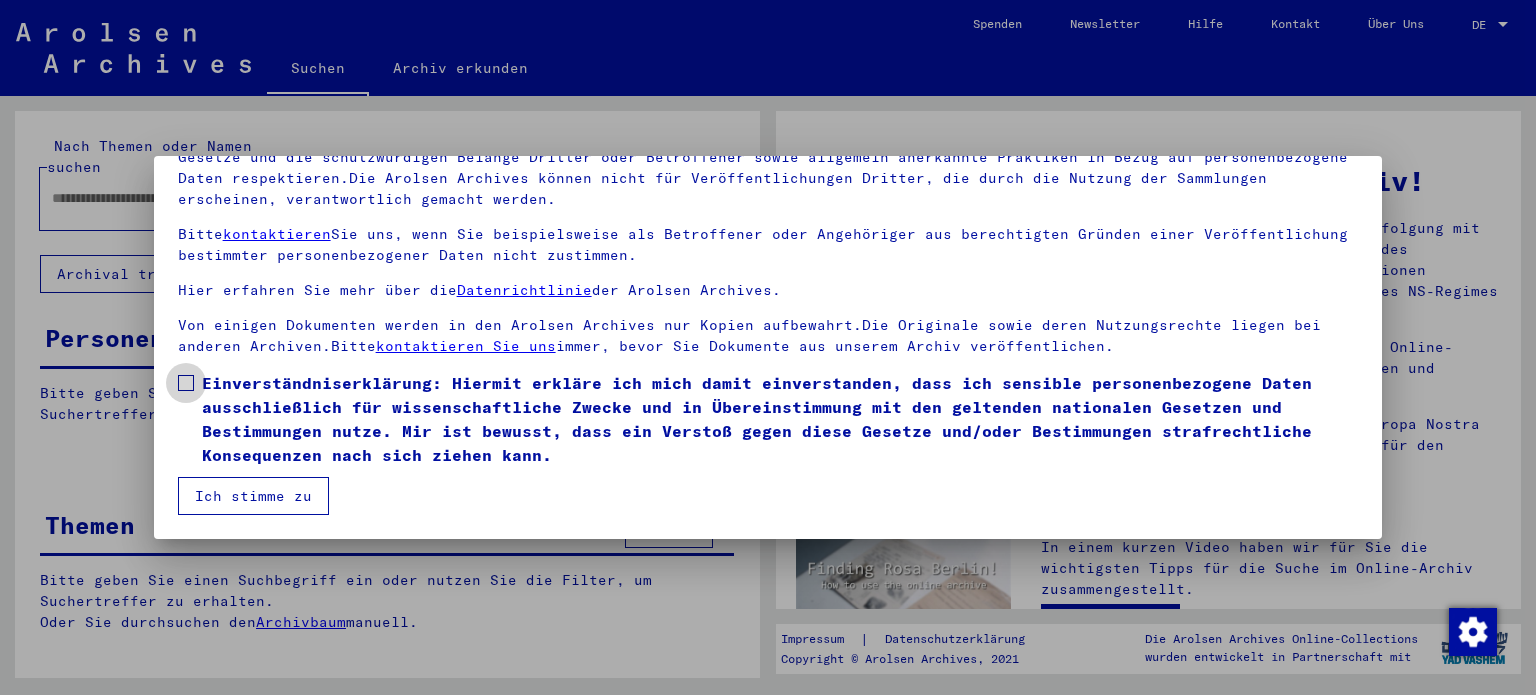click at bounding box center [186, 383] 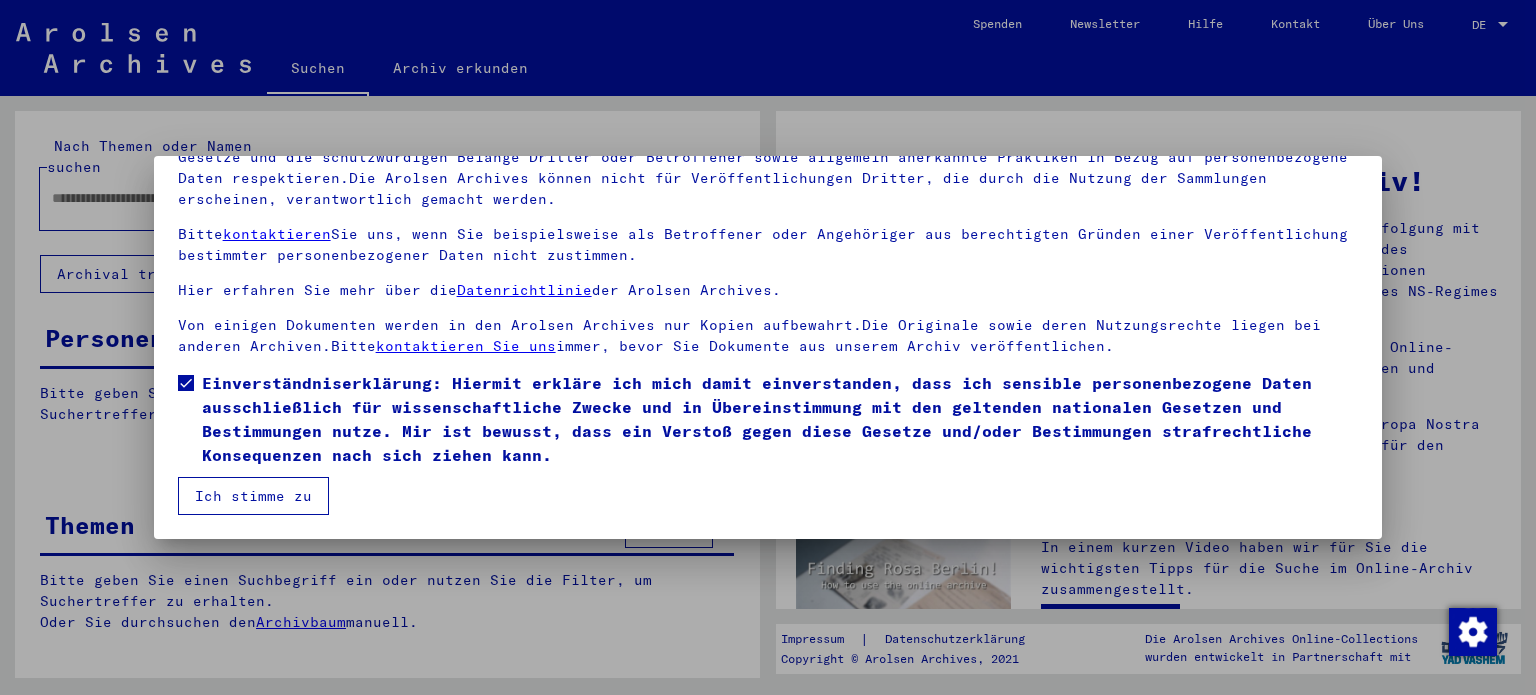 click on "Ich stimme zu" at bounding box center (253, 496) 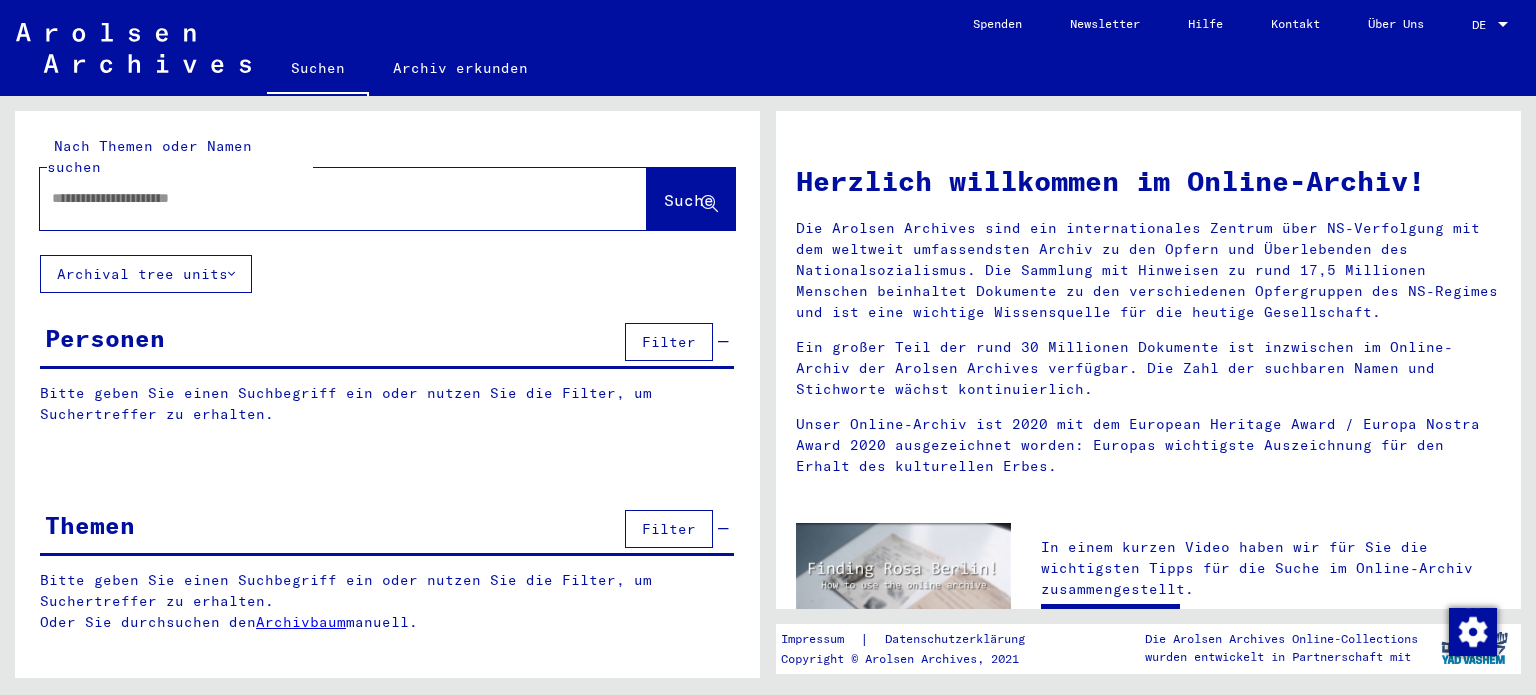 click at bounding box center (319, 198) 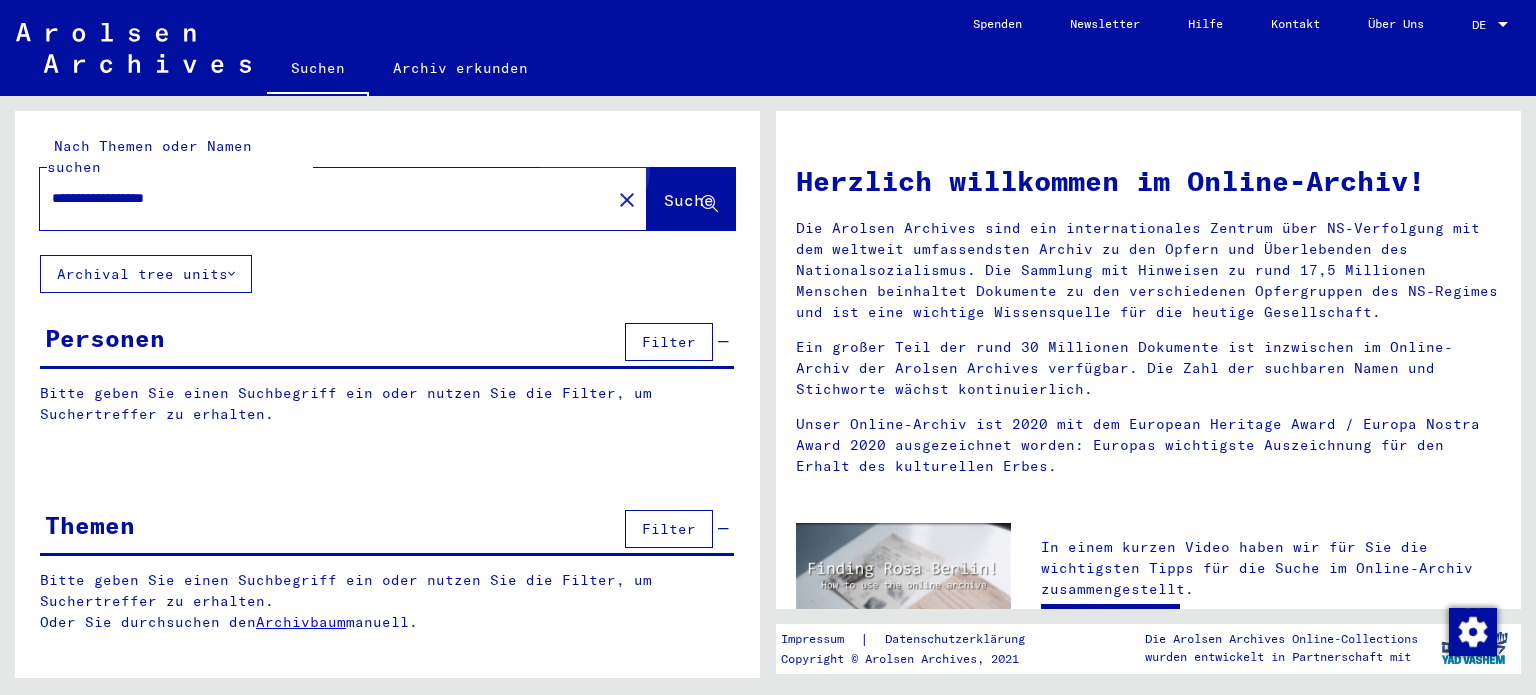 click on "Suche" 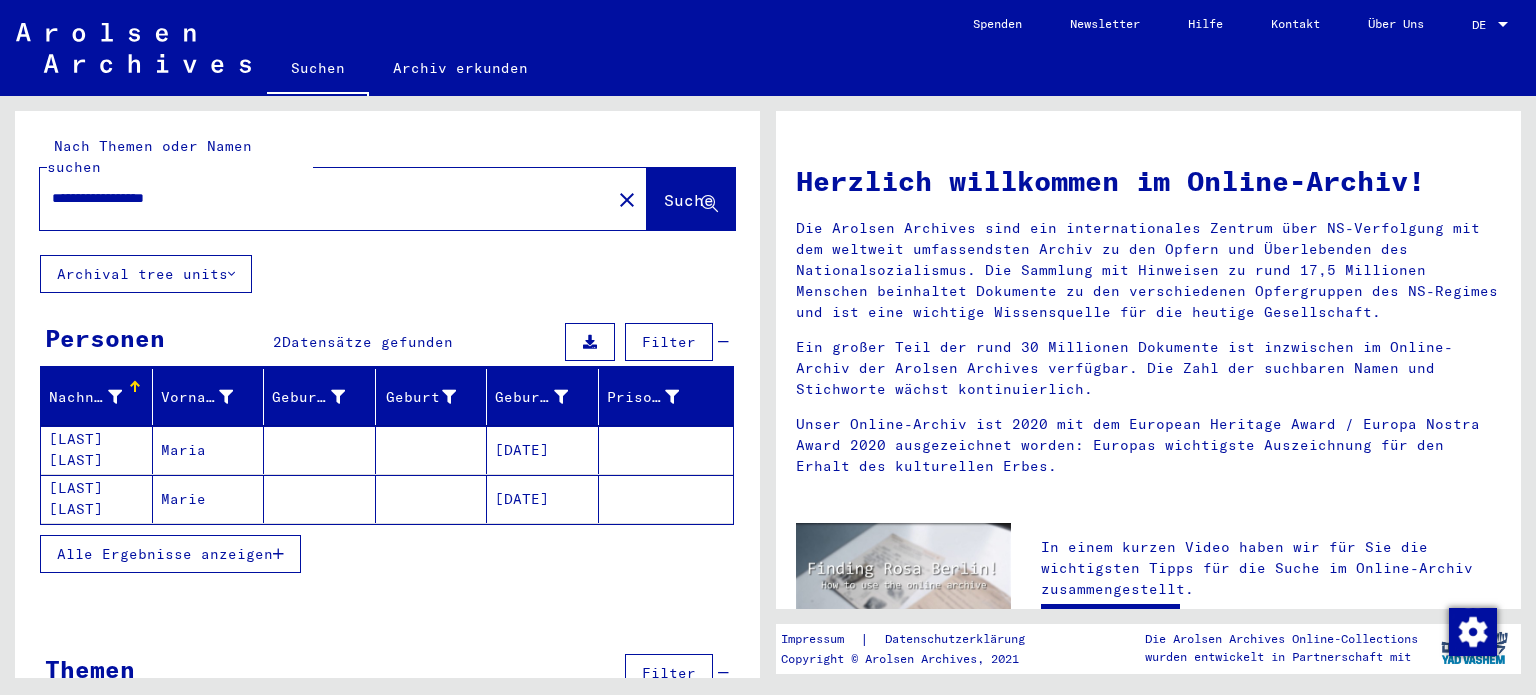 click on "[DATE]" at bounding box center [543, 499] 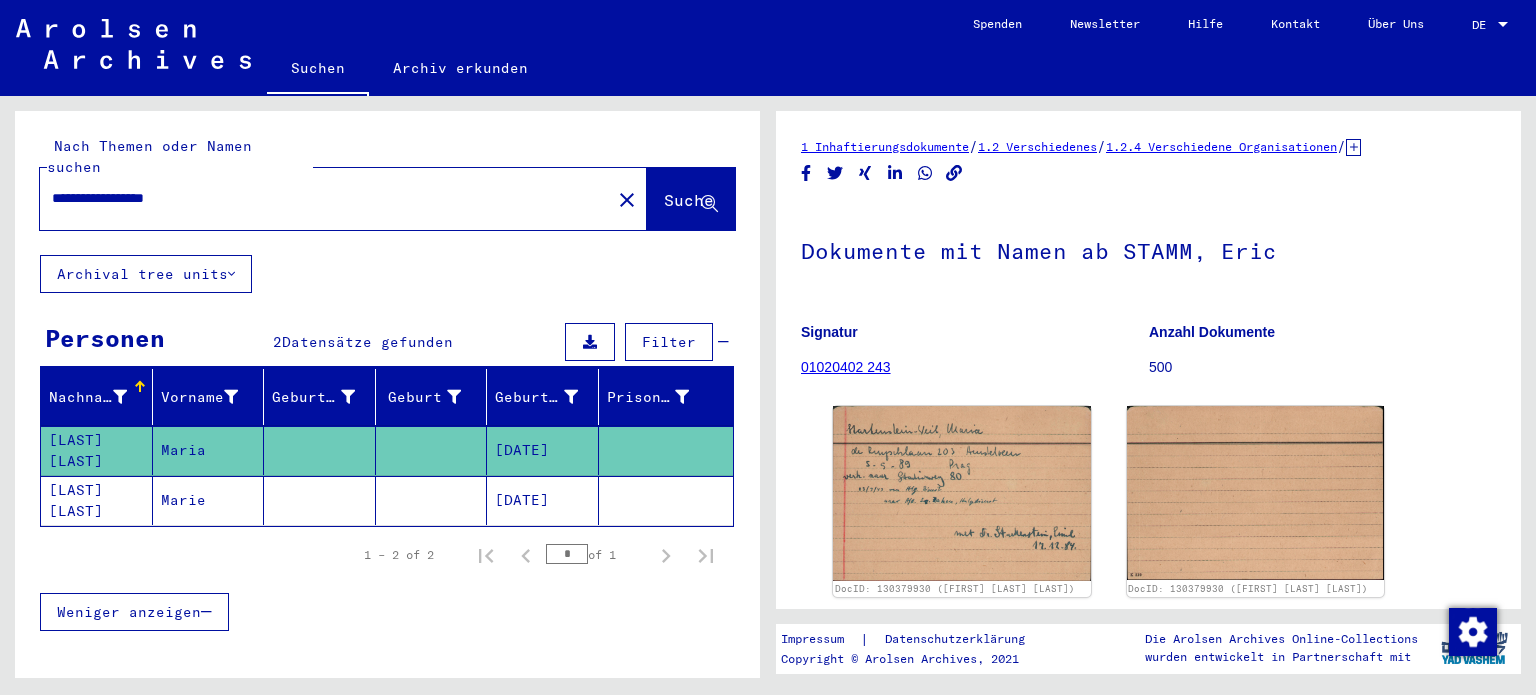 scroll, scrollTop: 0, scrollLeft: 0, axis: both 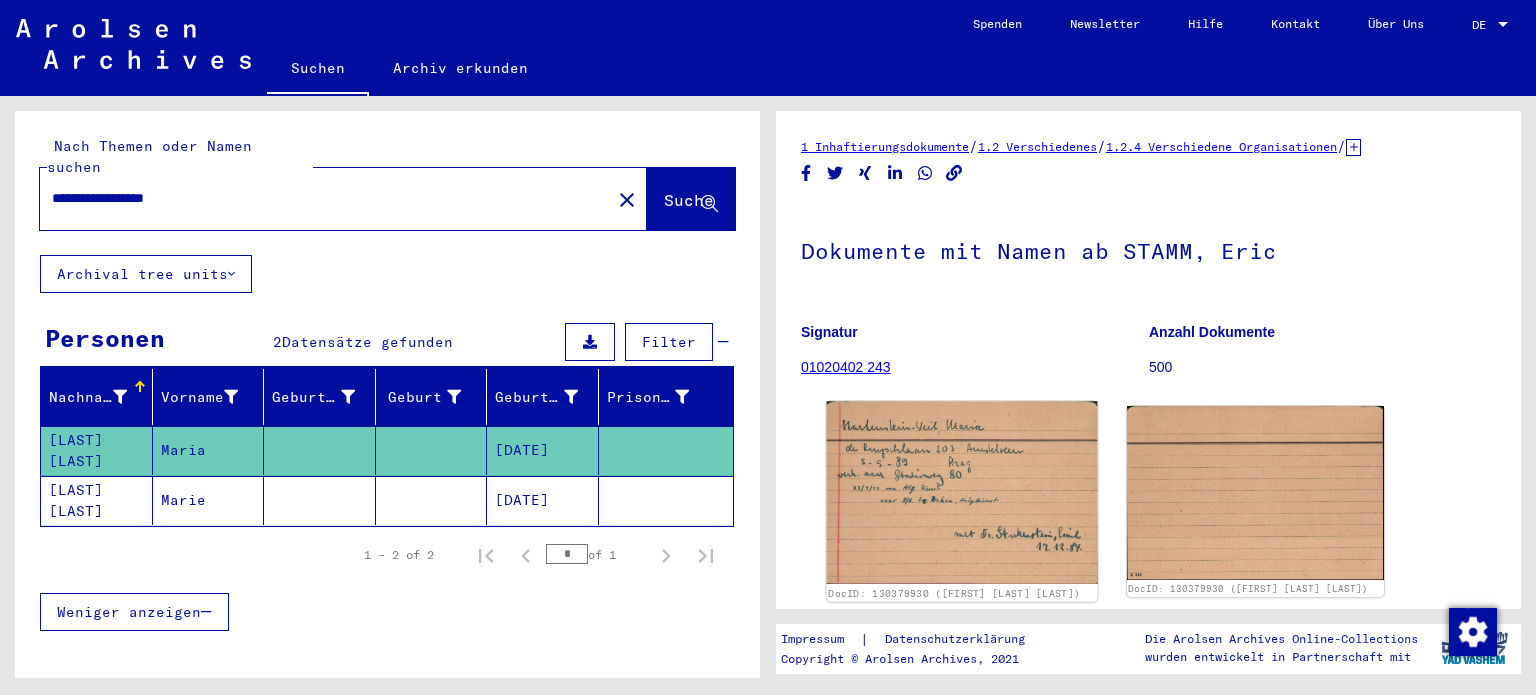 click 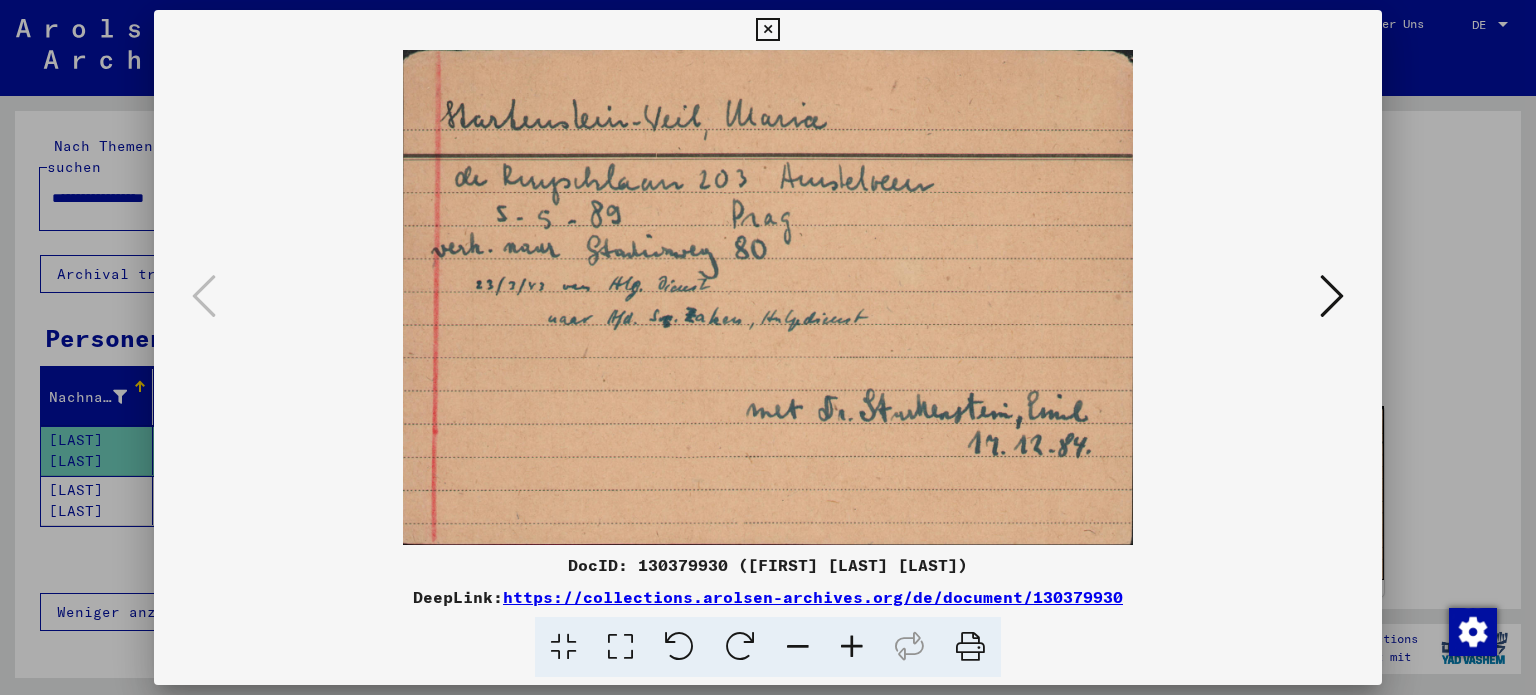 click at bounding box center [1332, 296] 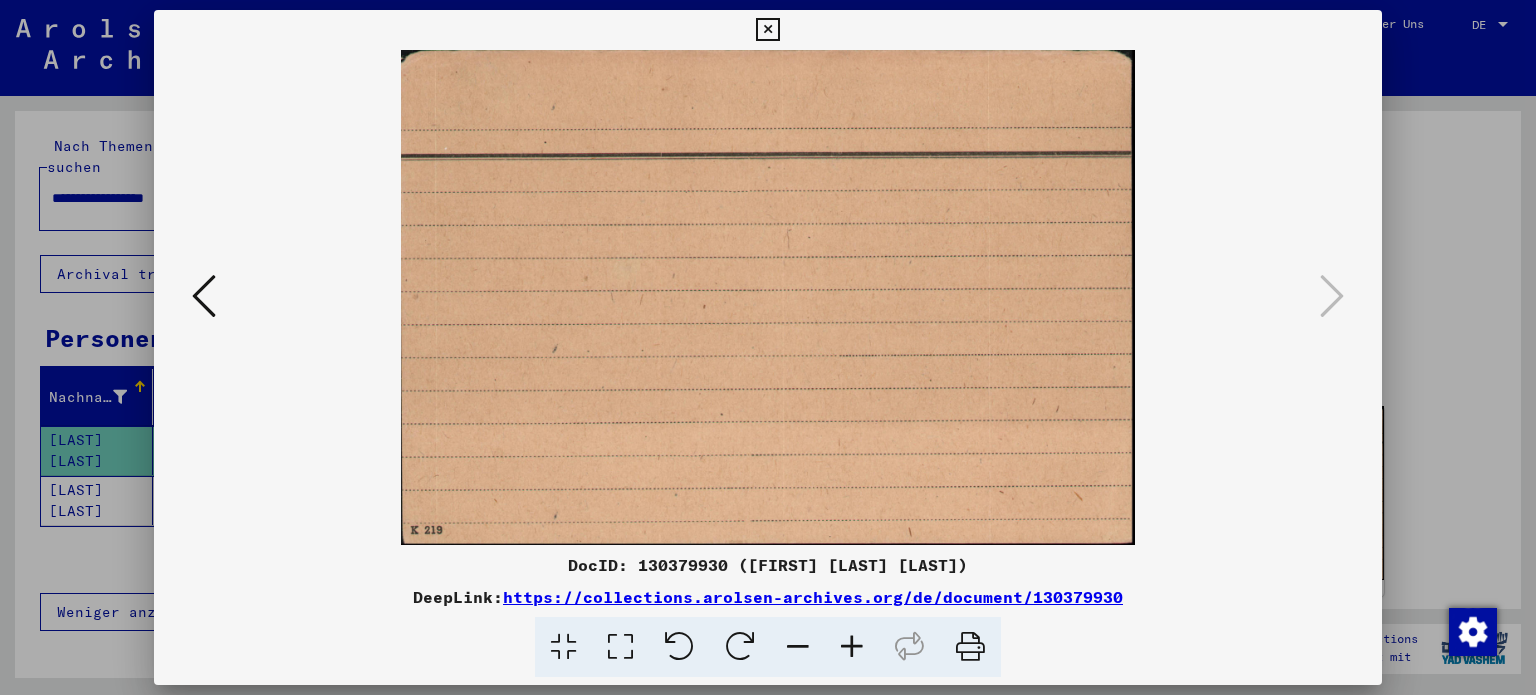 click at bounding box center [204, 296] 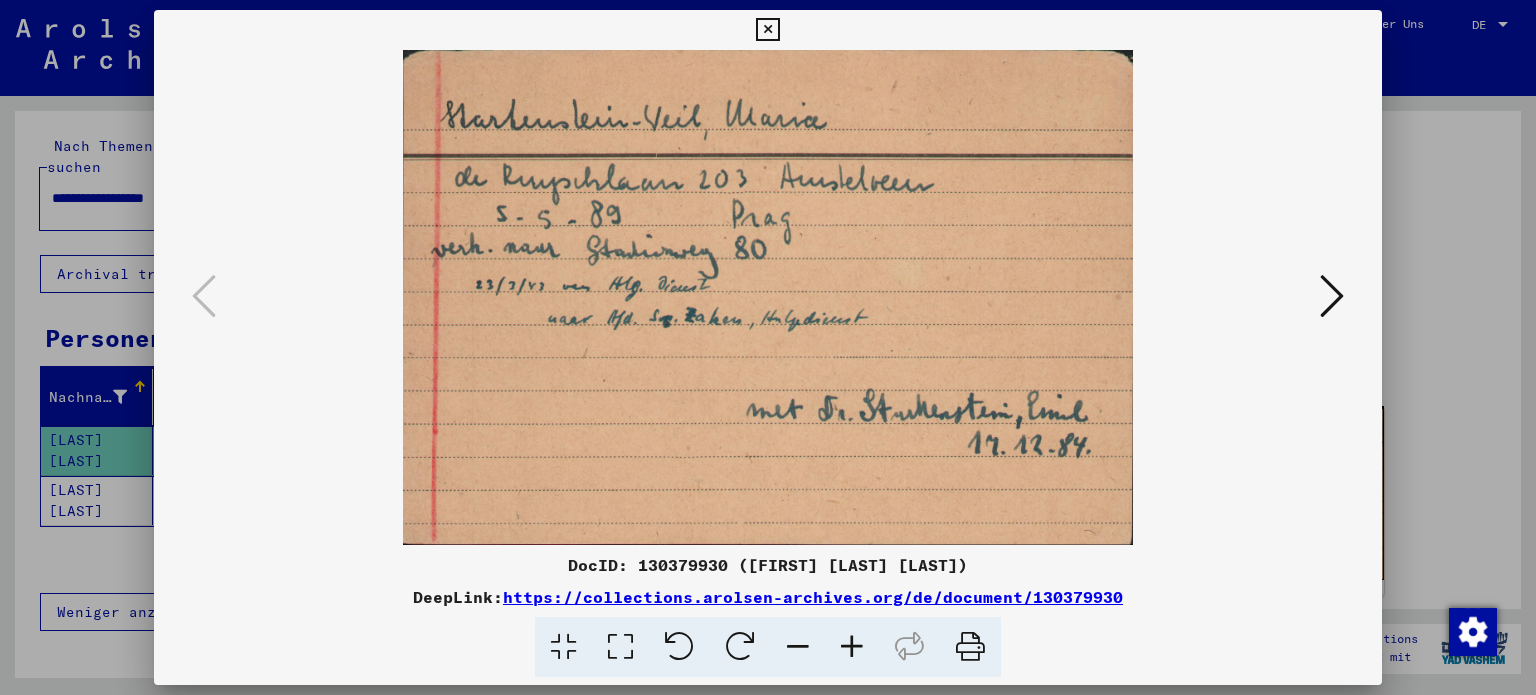 click at bounding box center [767, 30] 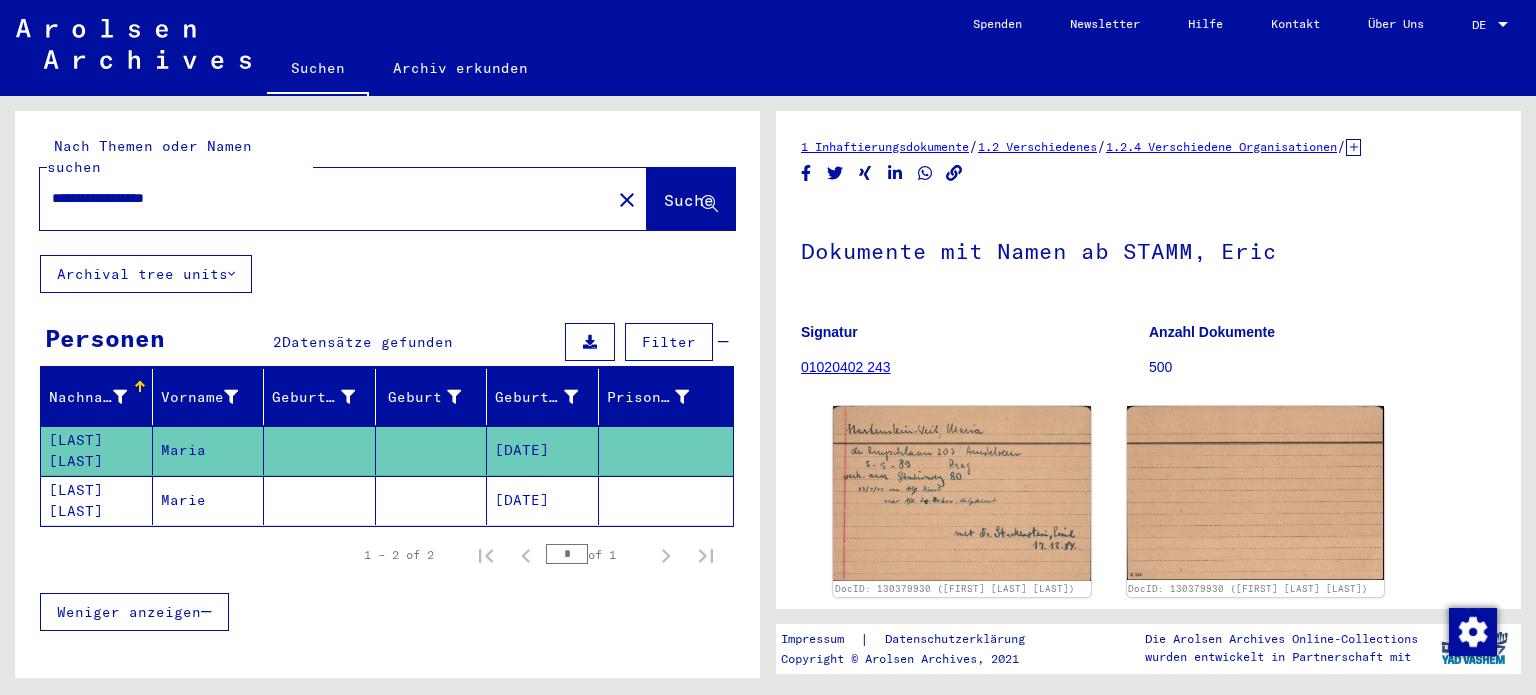 click on "Marie" 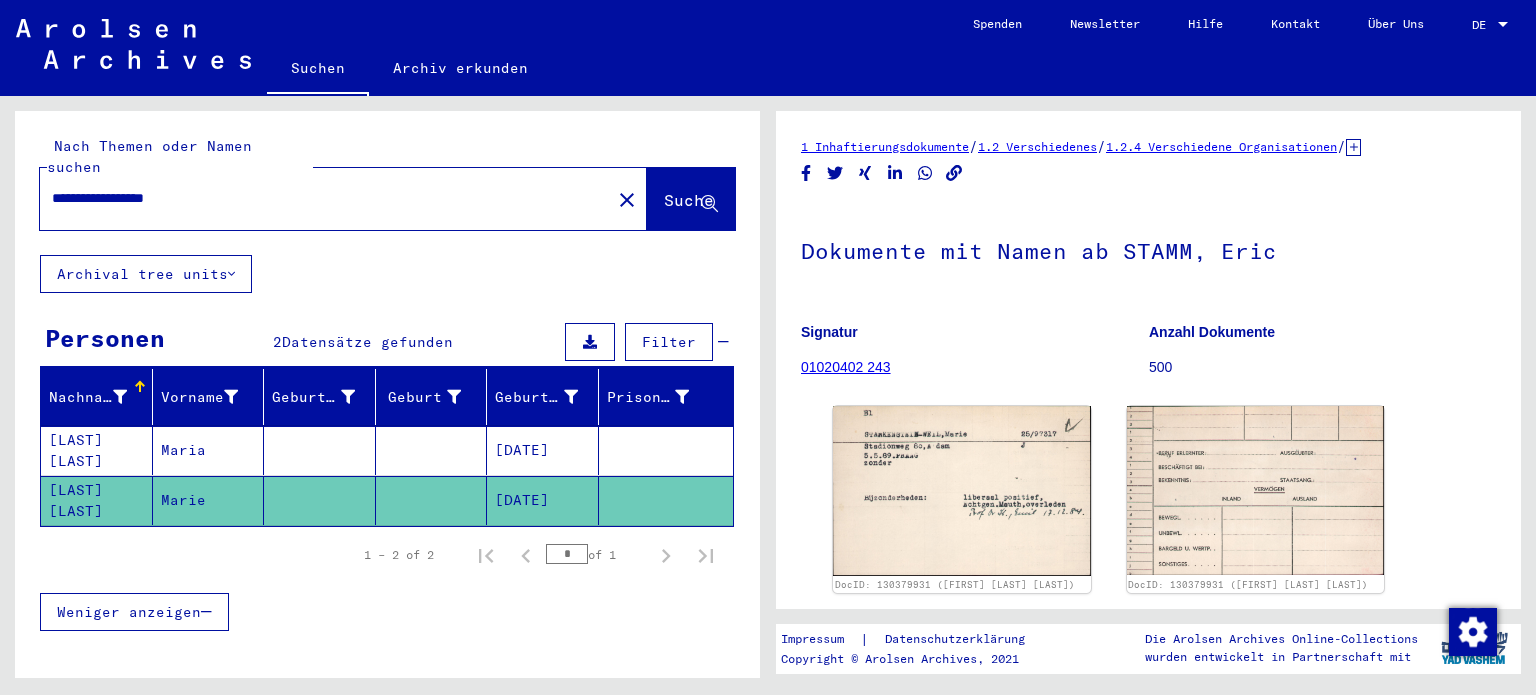 scroll, scrollTop: 0, scrollLeft: 0, axis: both 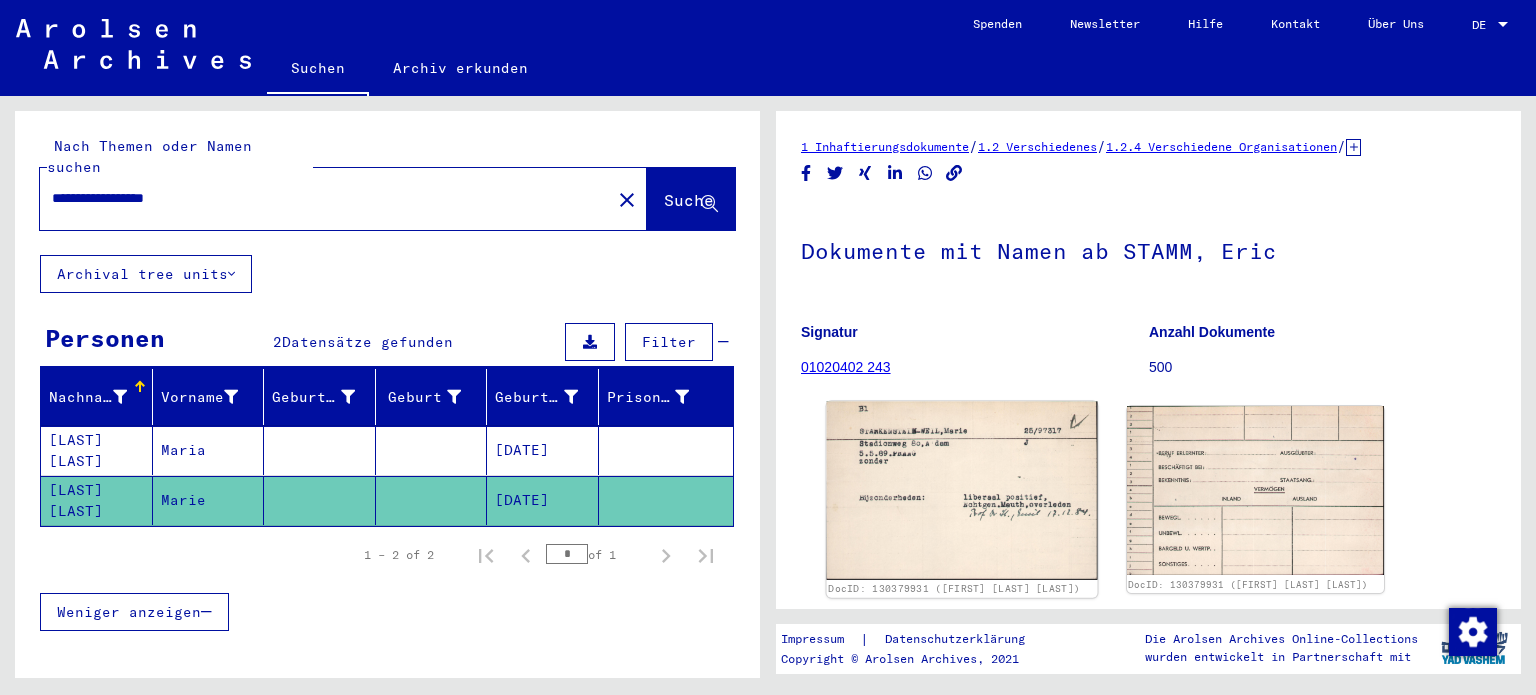 click 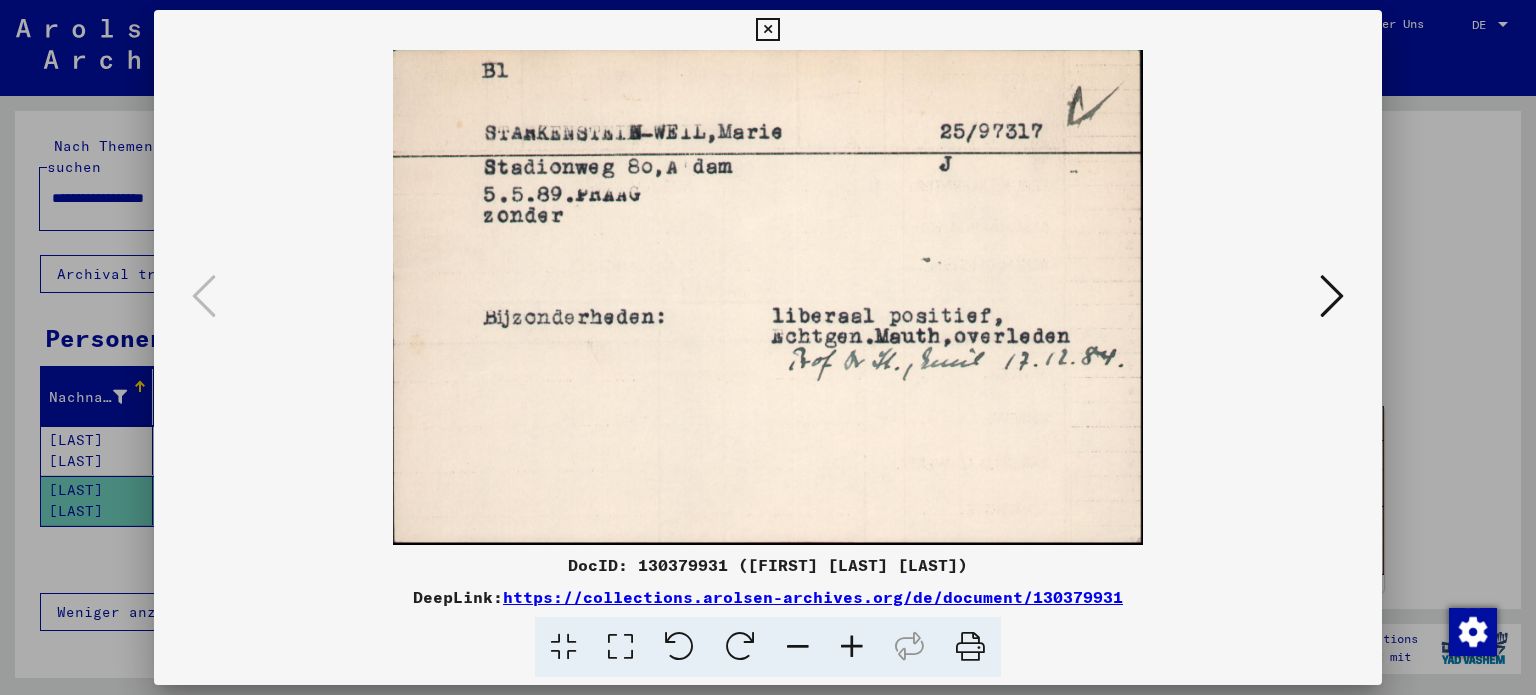 click at bounding box center [1332, 296] 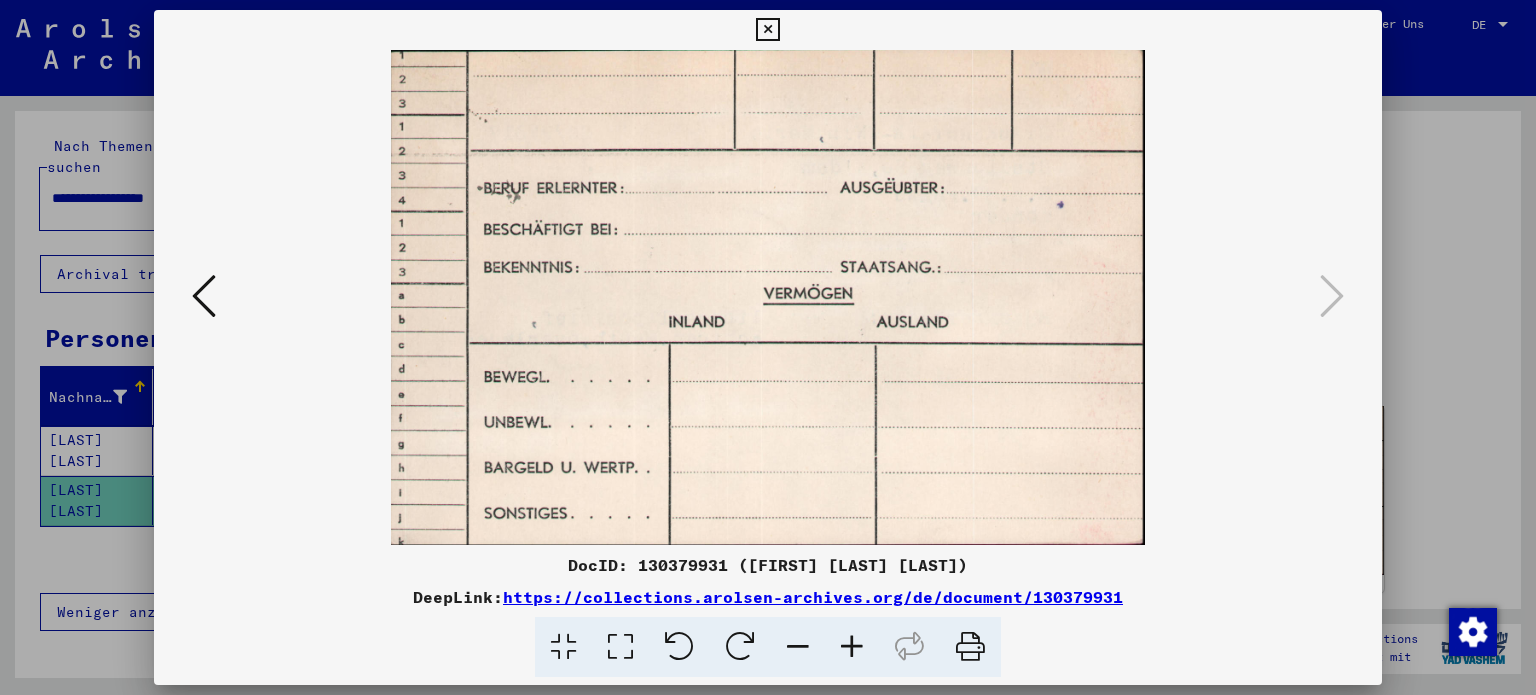 click at bounding box center (204, 296) 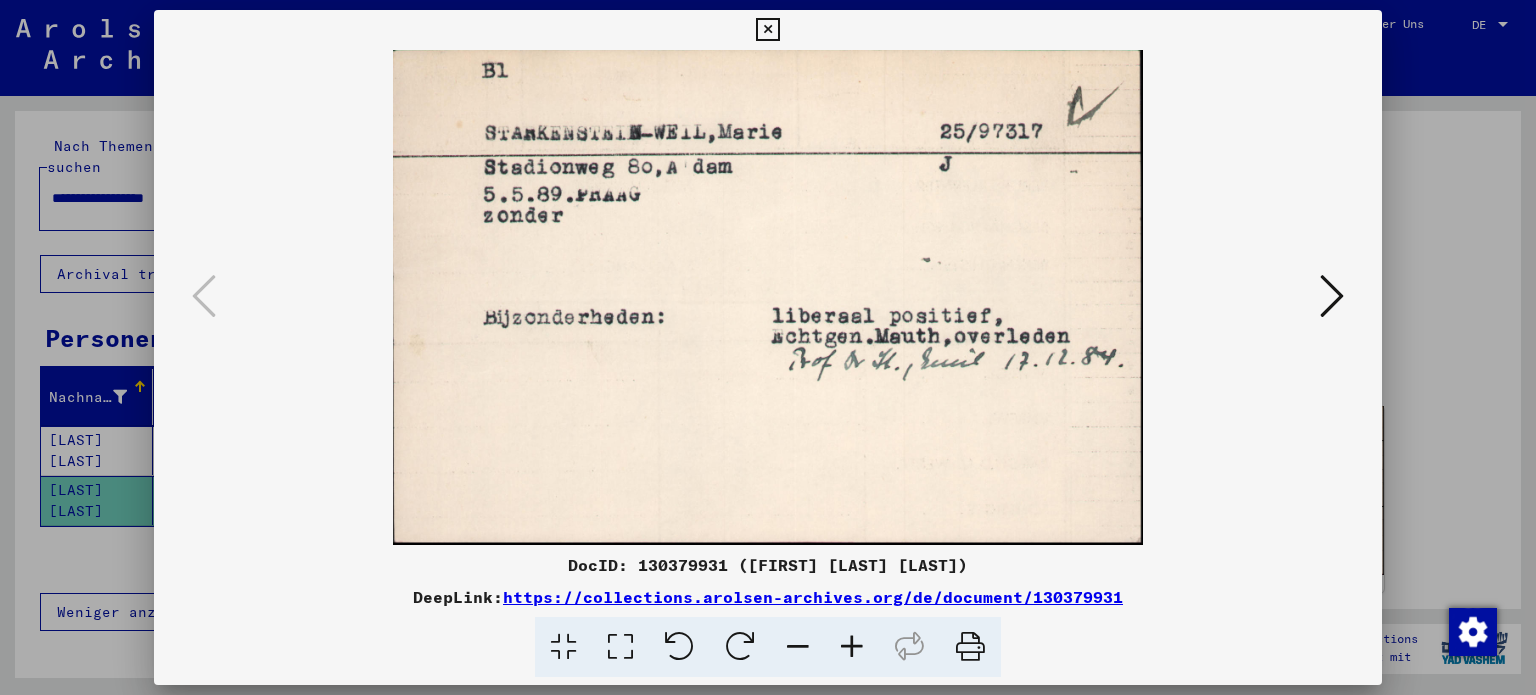 click at bounding box center [767, 30] 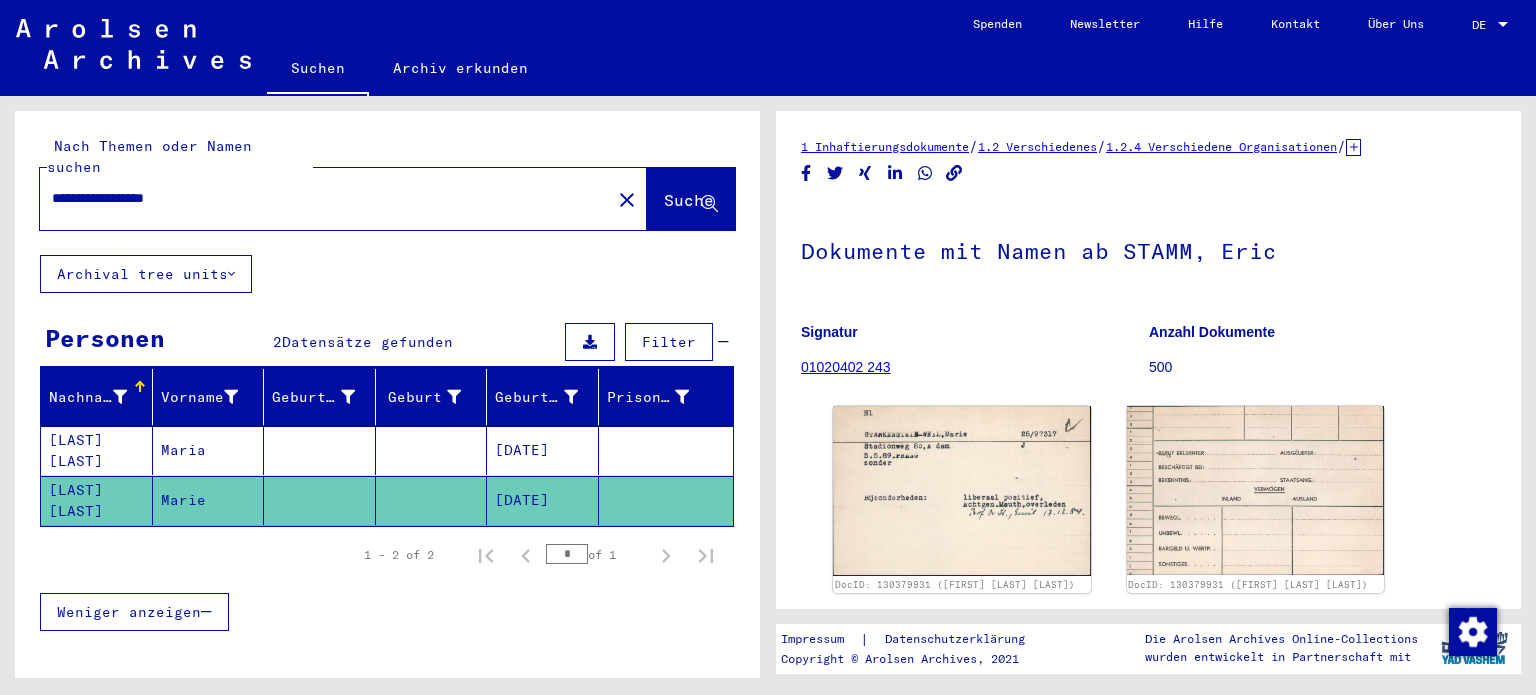 click at bounding box center [432, 500] 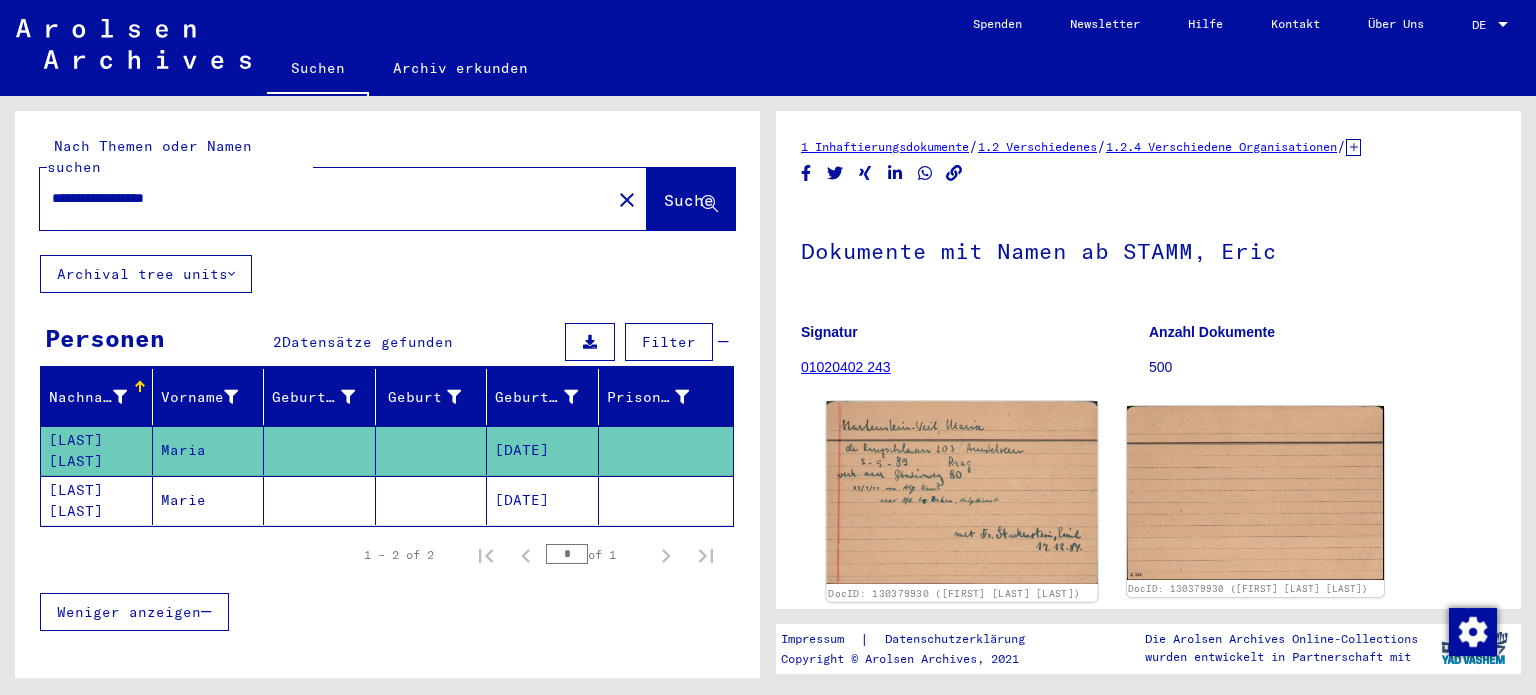 scroll, scrollTop: 0, scrollLeft: 0, axis: both 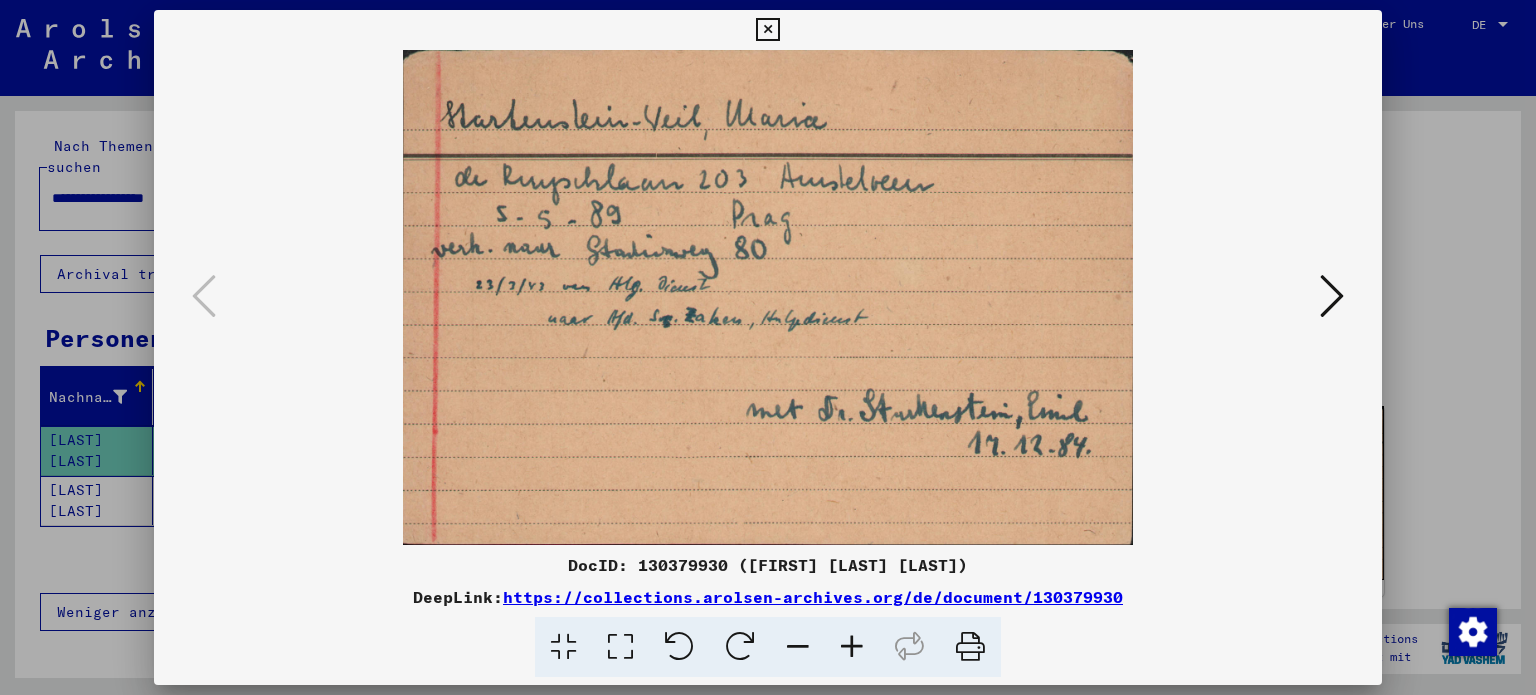 click at bounding box center (767, 30) 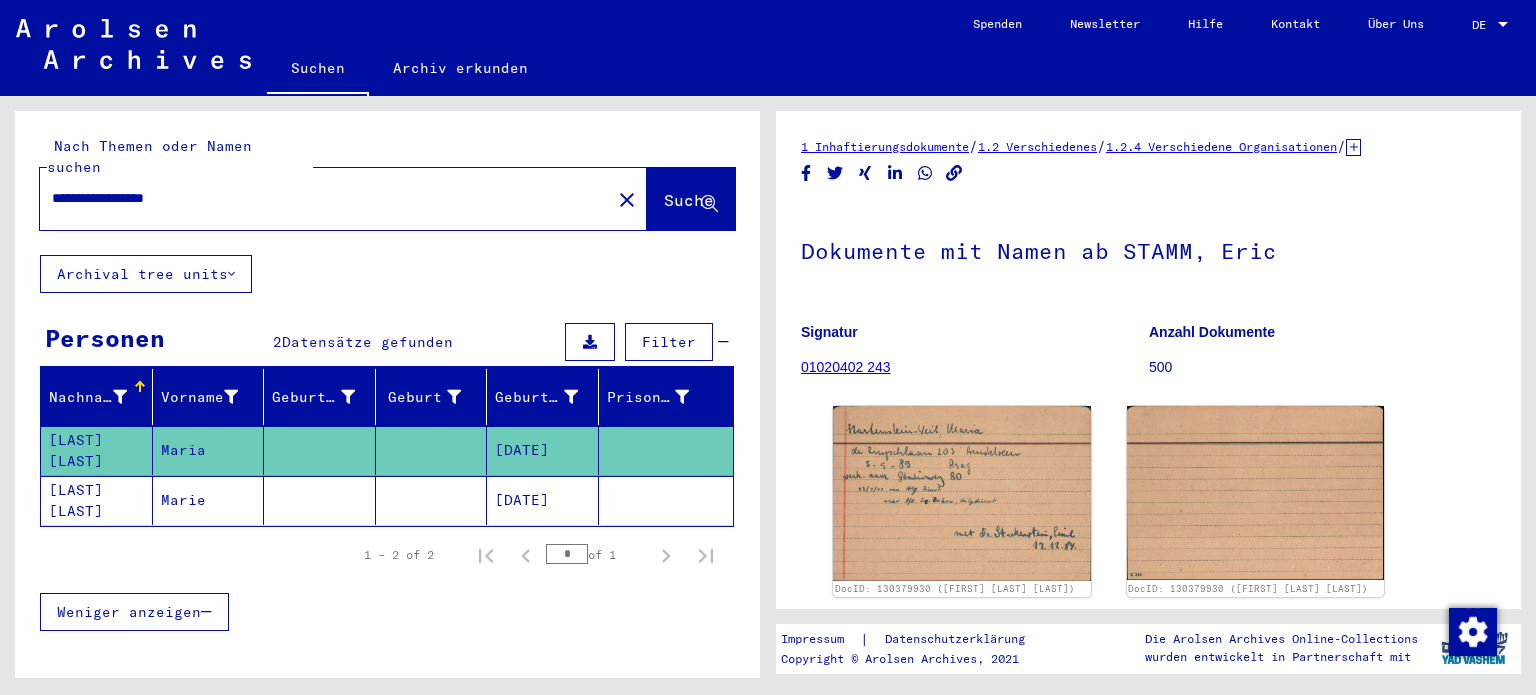 click on "**********" at bounding box center [325, 198] 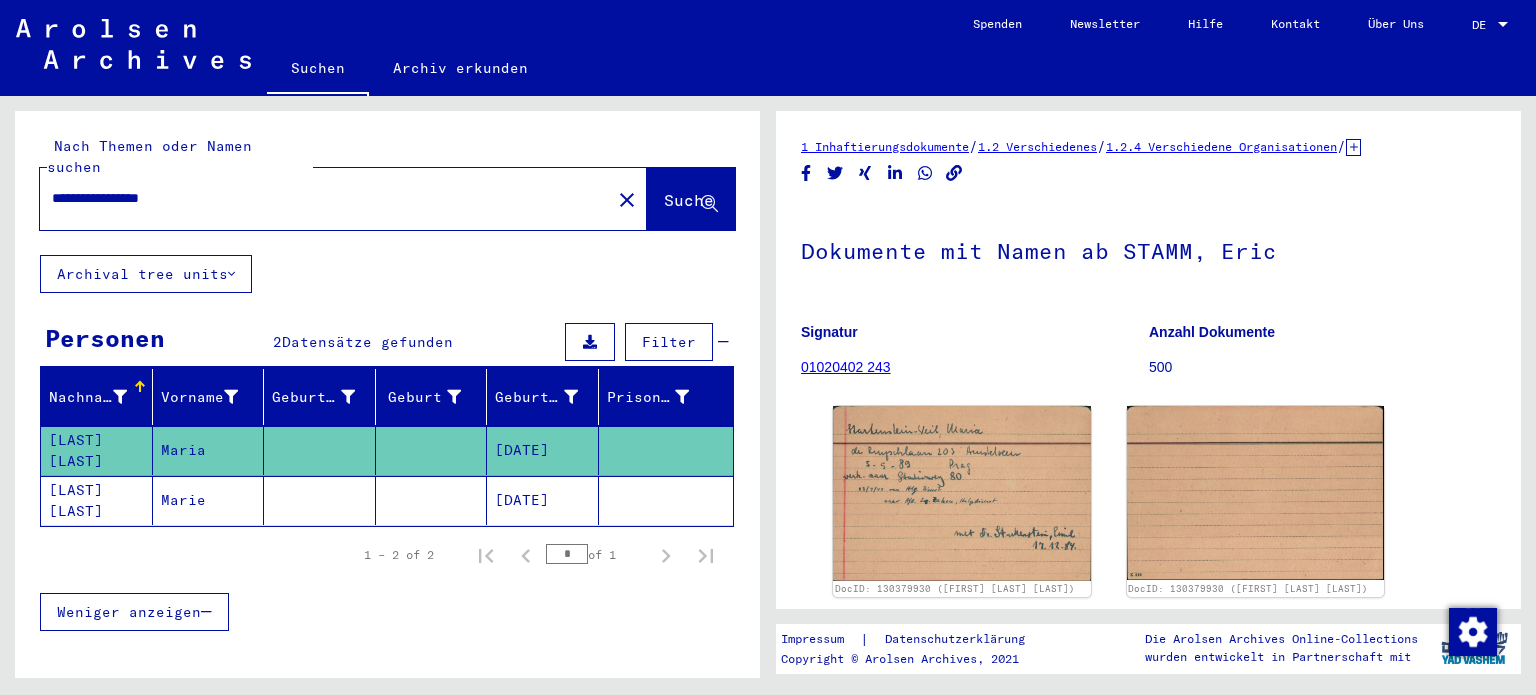 type on "**********" 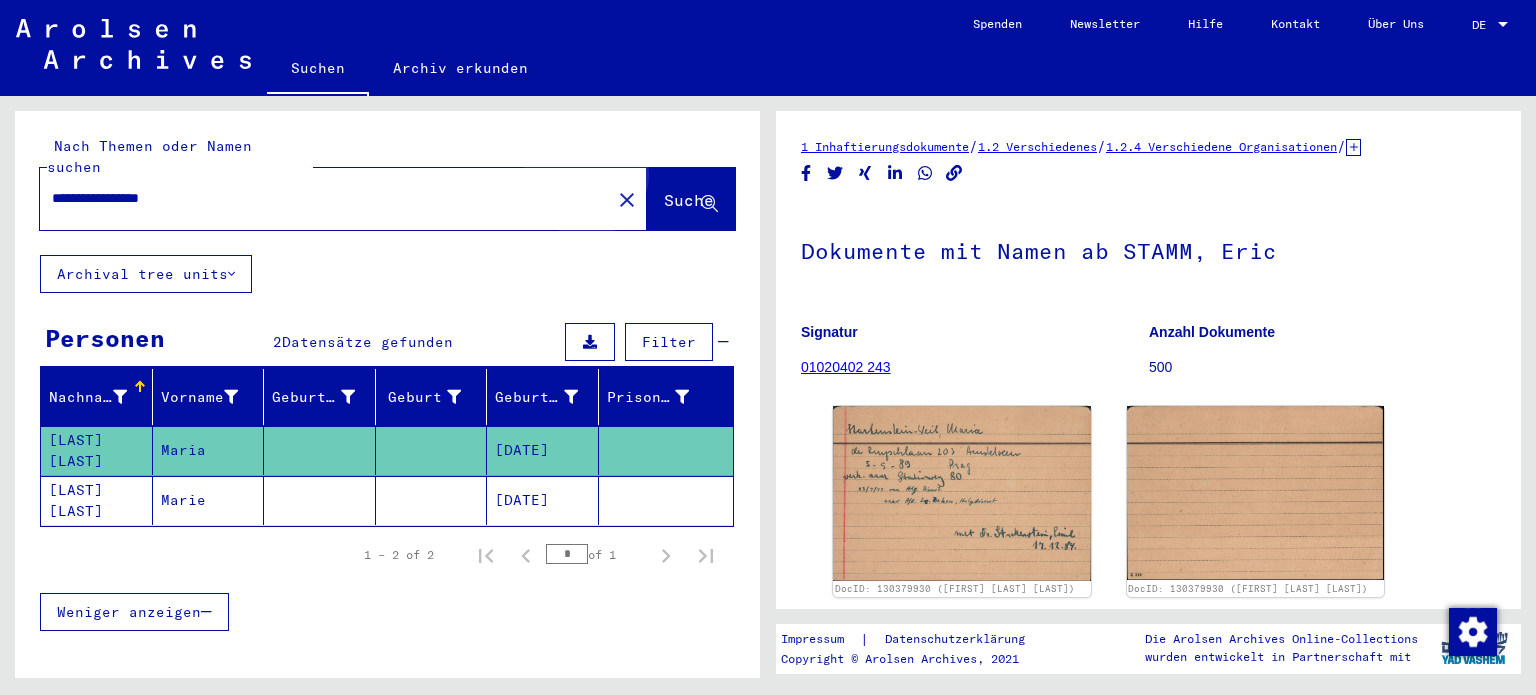 click on "Suche" 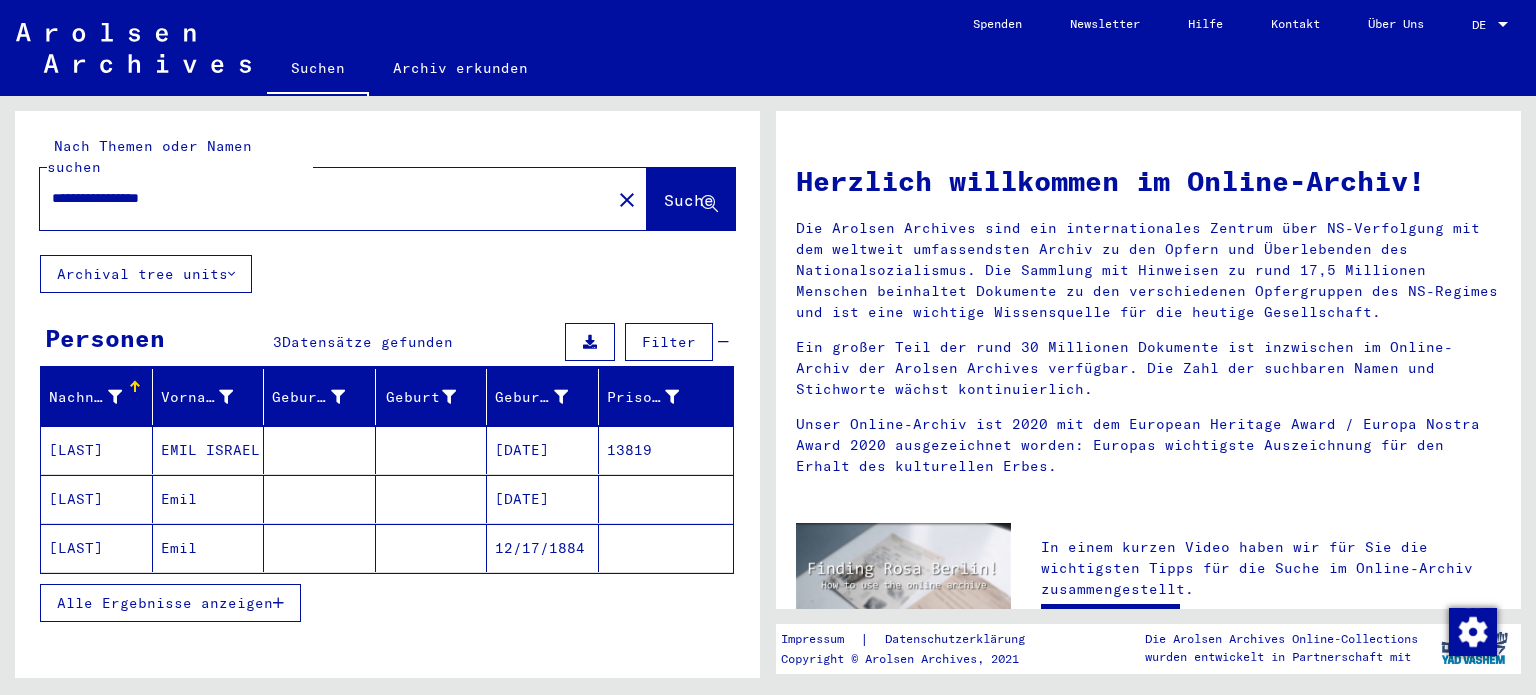 click on "[LAST]" at bounding box center (97, 499) 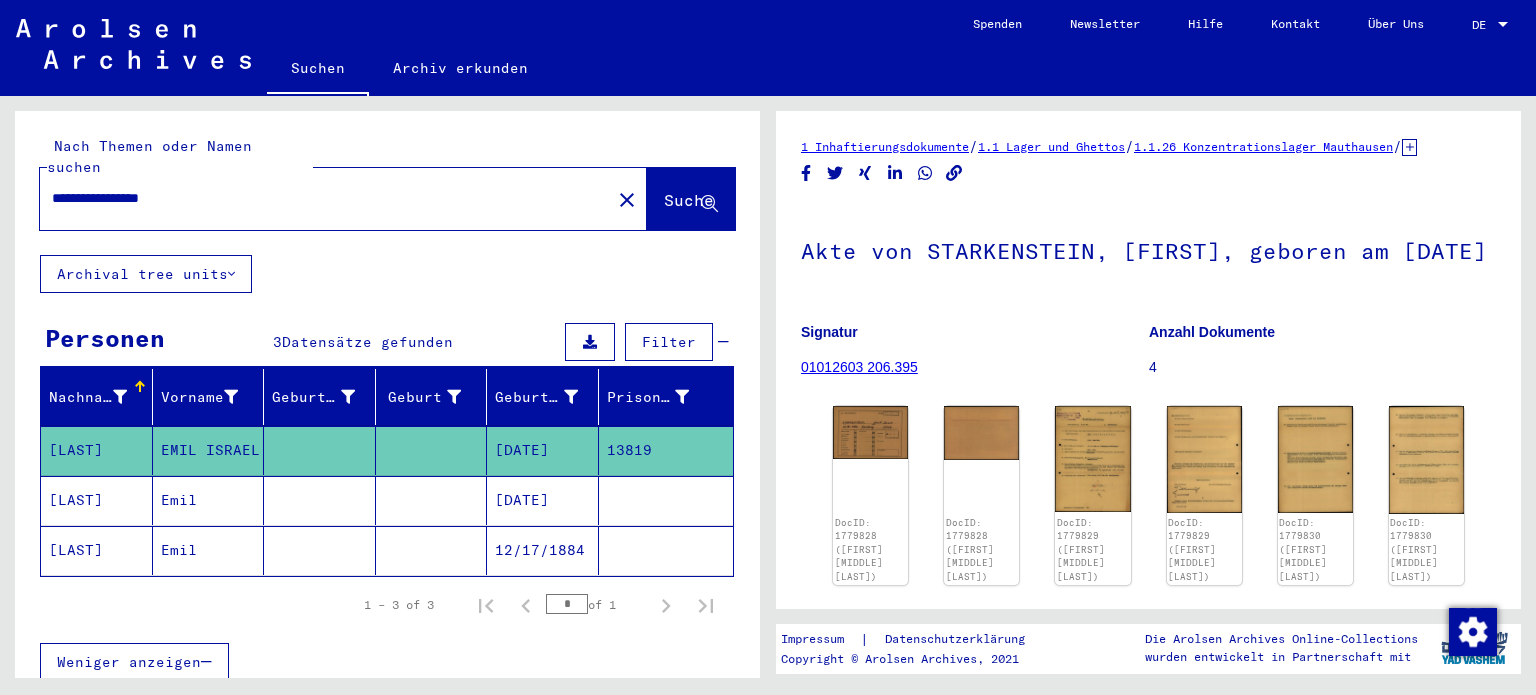 scroll, scrollTop: 0, scrollLeft: 0, axis: both 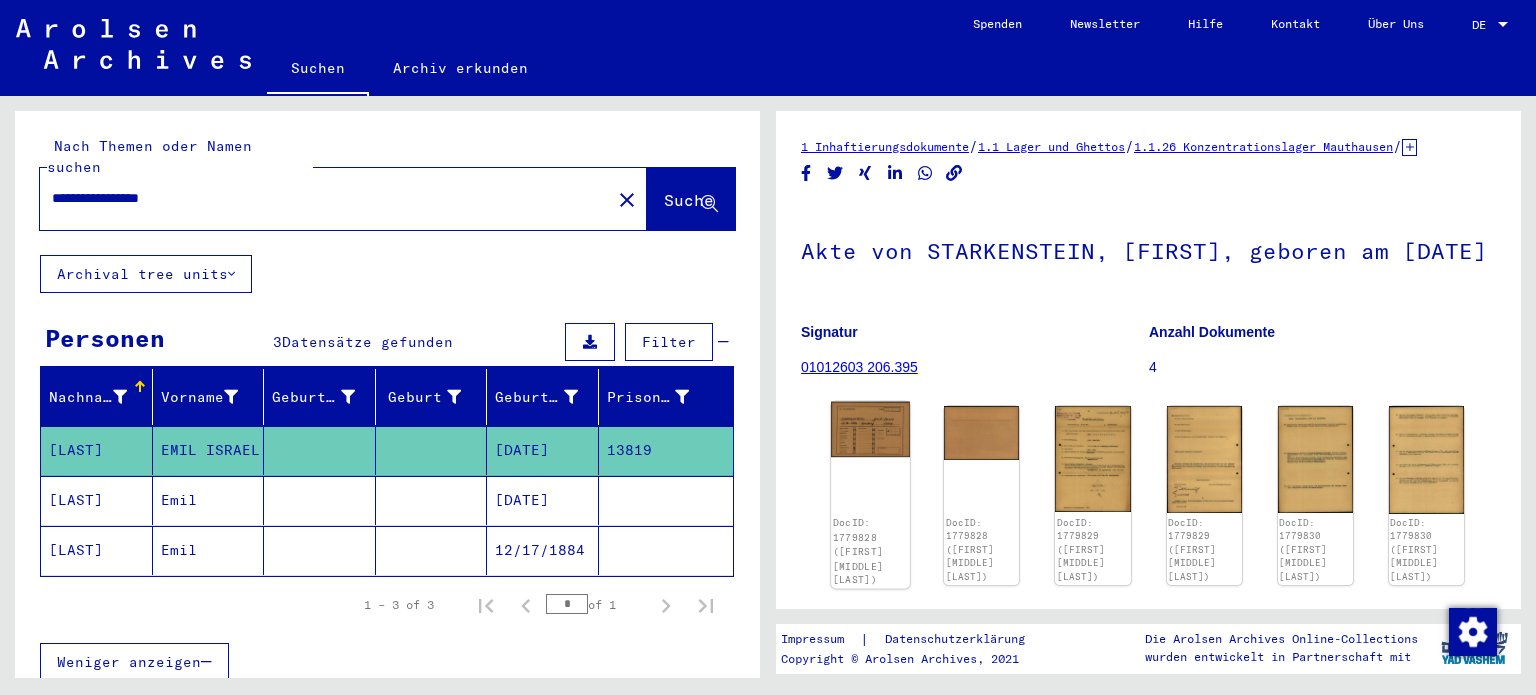 click 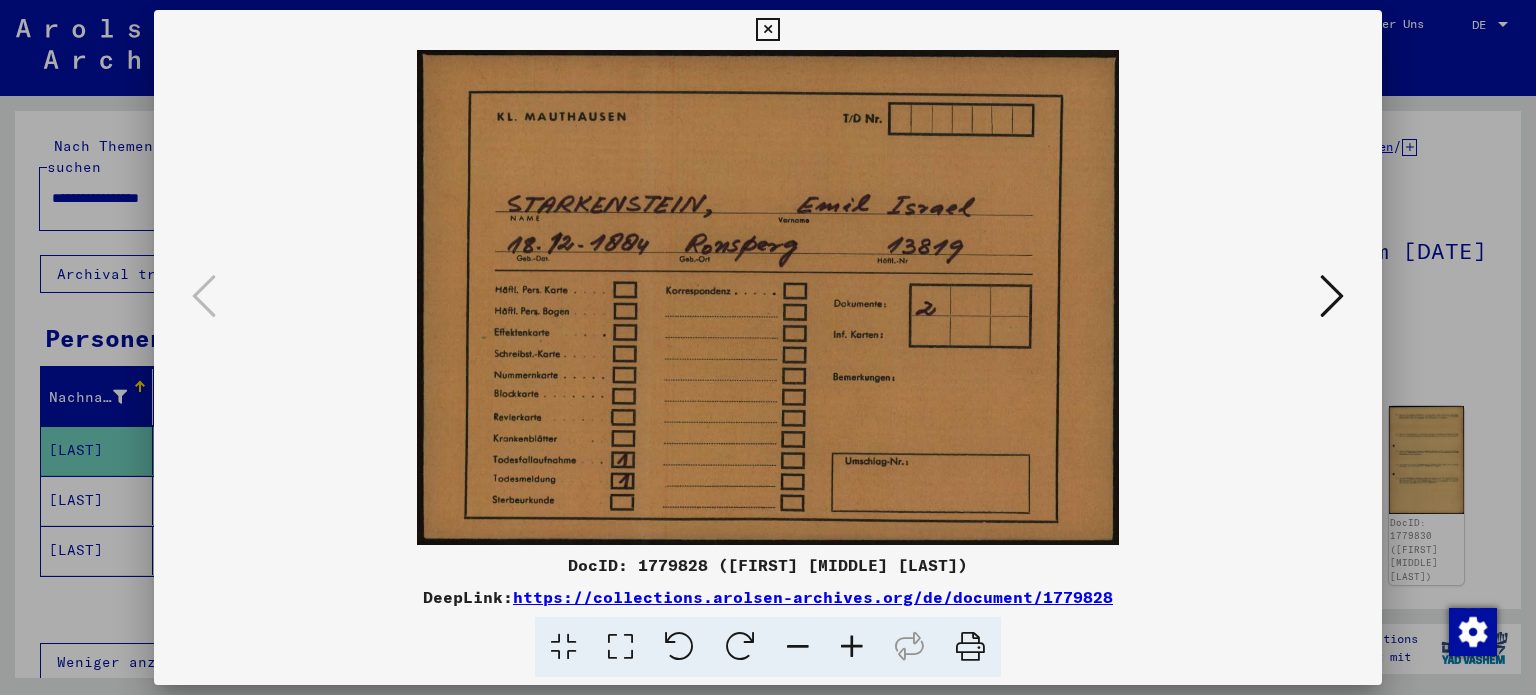 click at bounding box center [1332, 296] 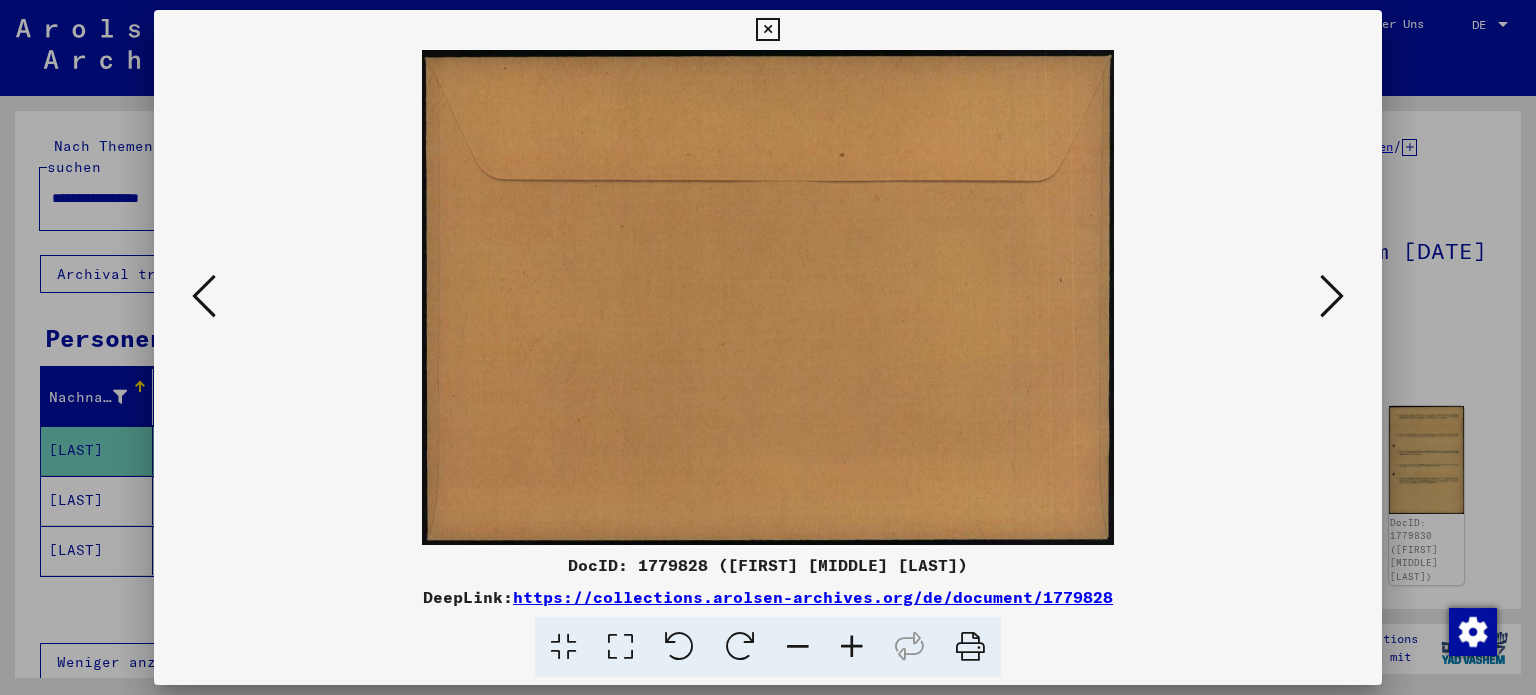click at bounding box center [1332, 296] 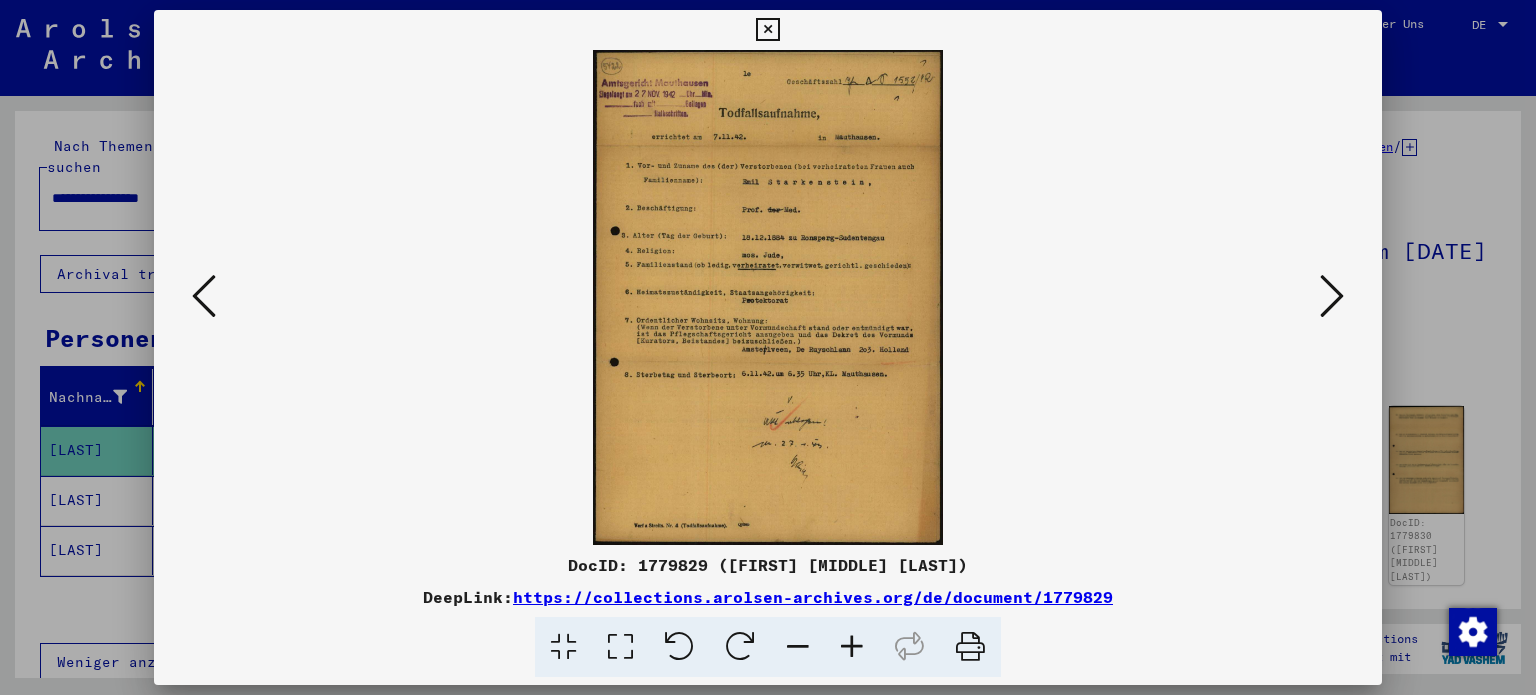 click at bounding box center [852, 647] 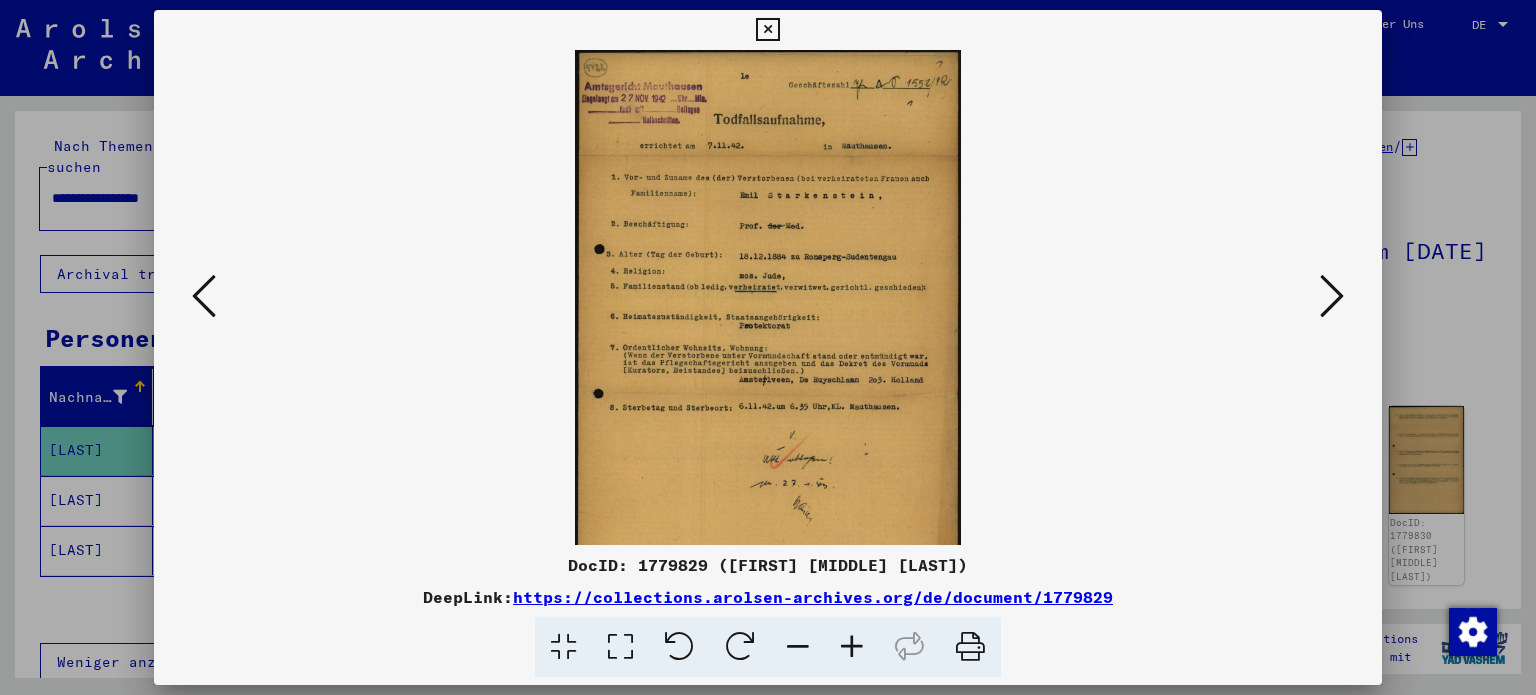 click at bounding box center [852, 647] 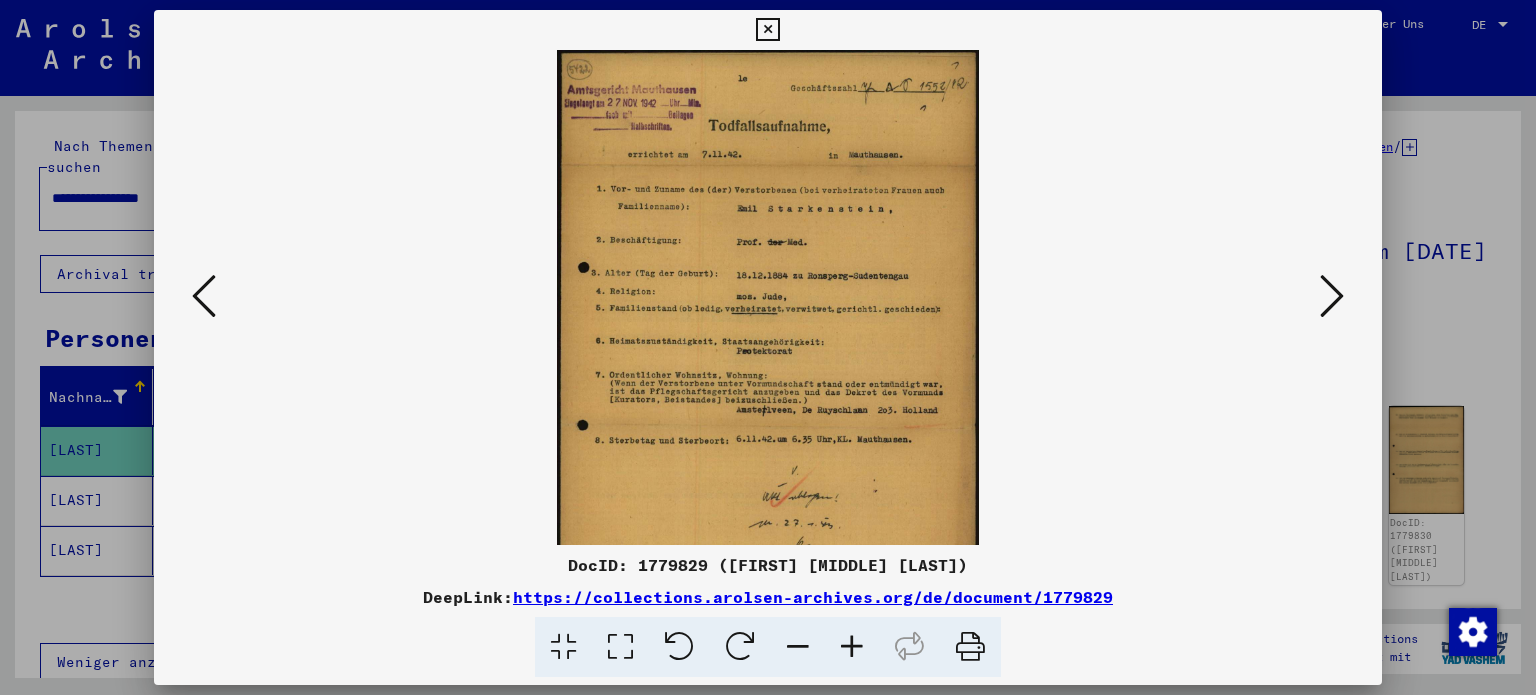 click at bounding box center [852, 647] 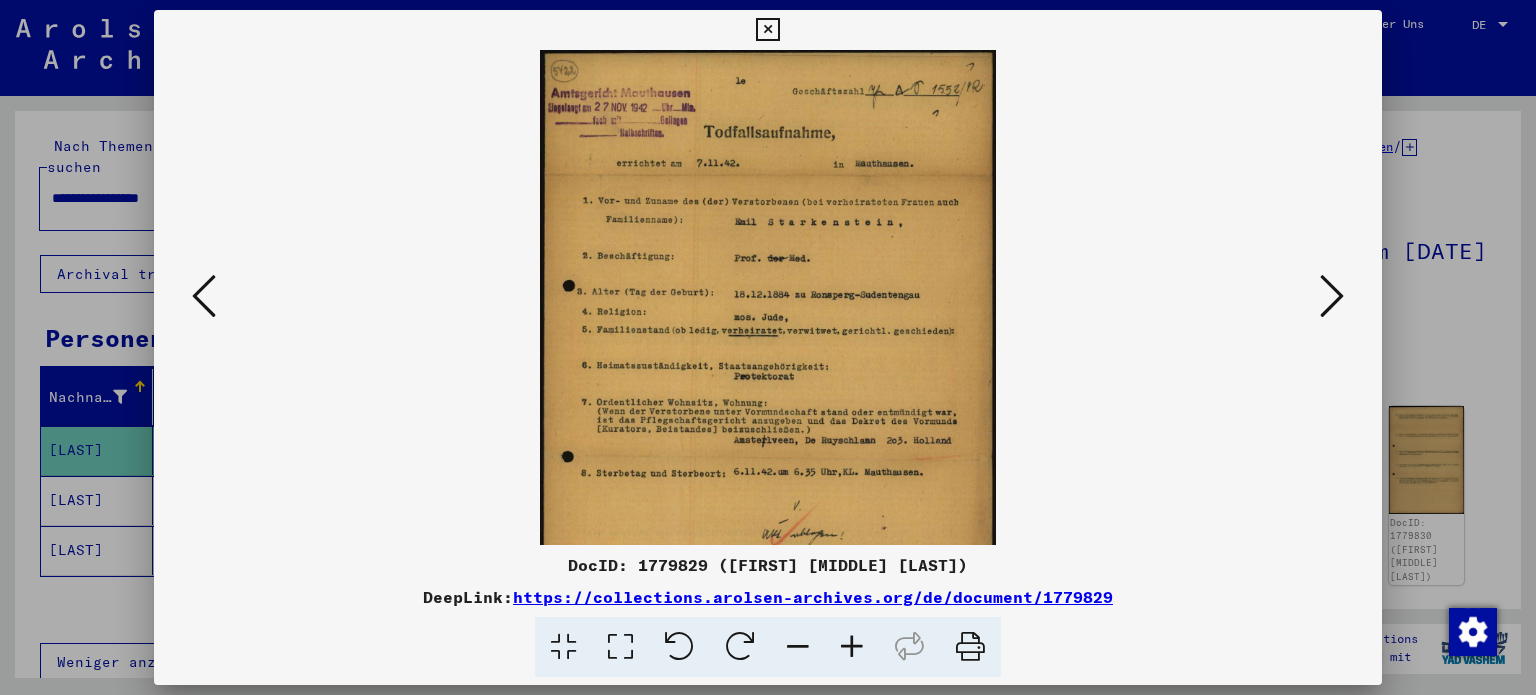 click at bounding box center (1332, 296) 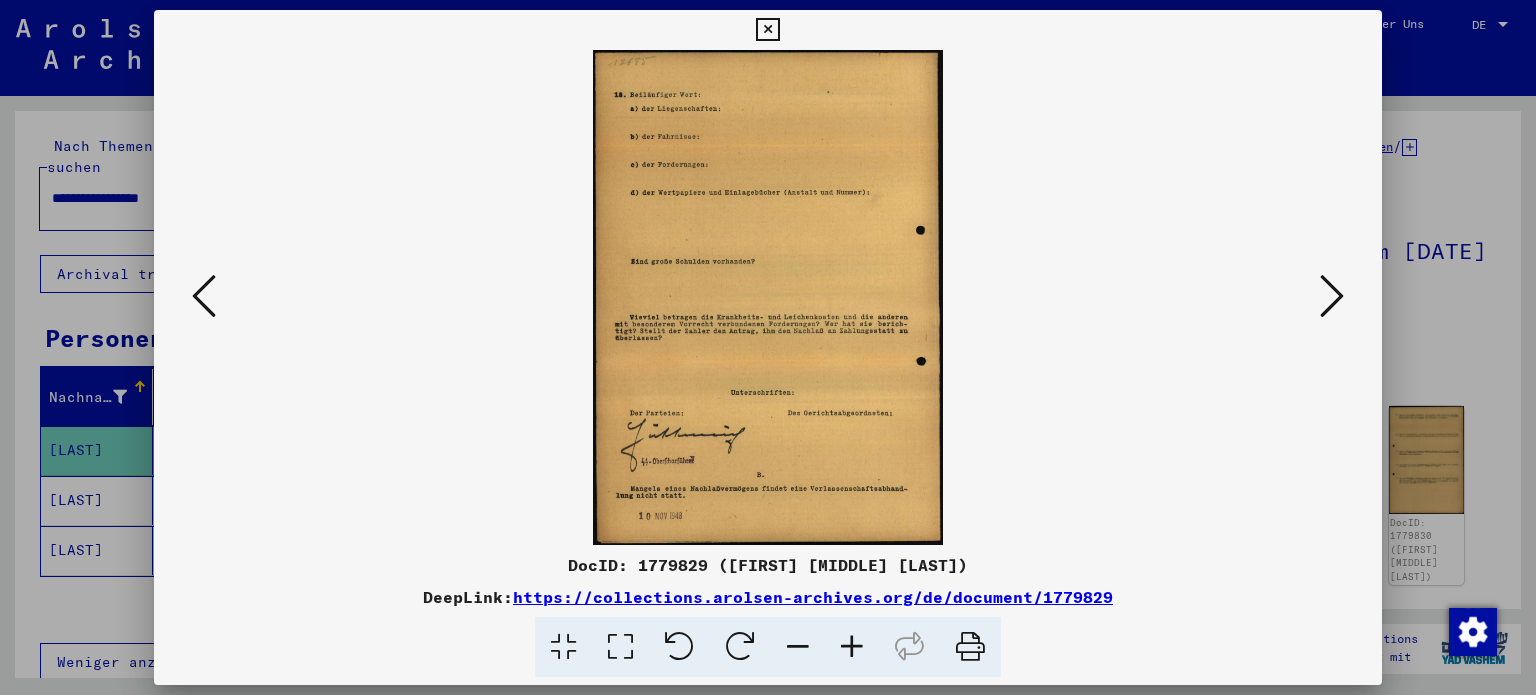 click at bounding box center [1332, 296] 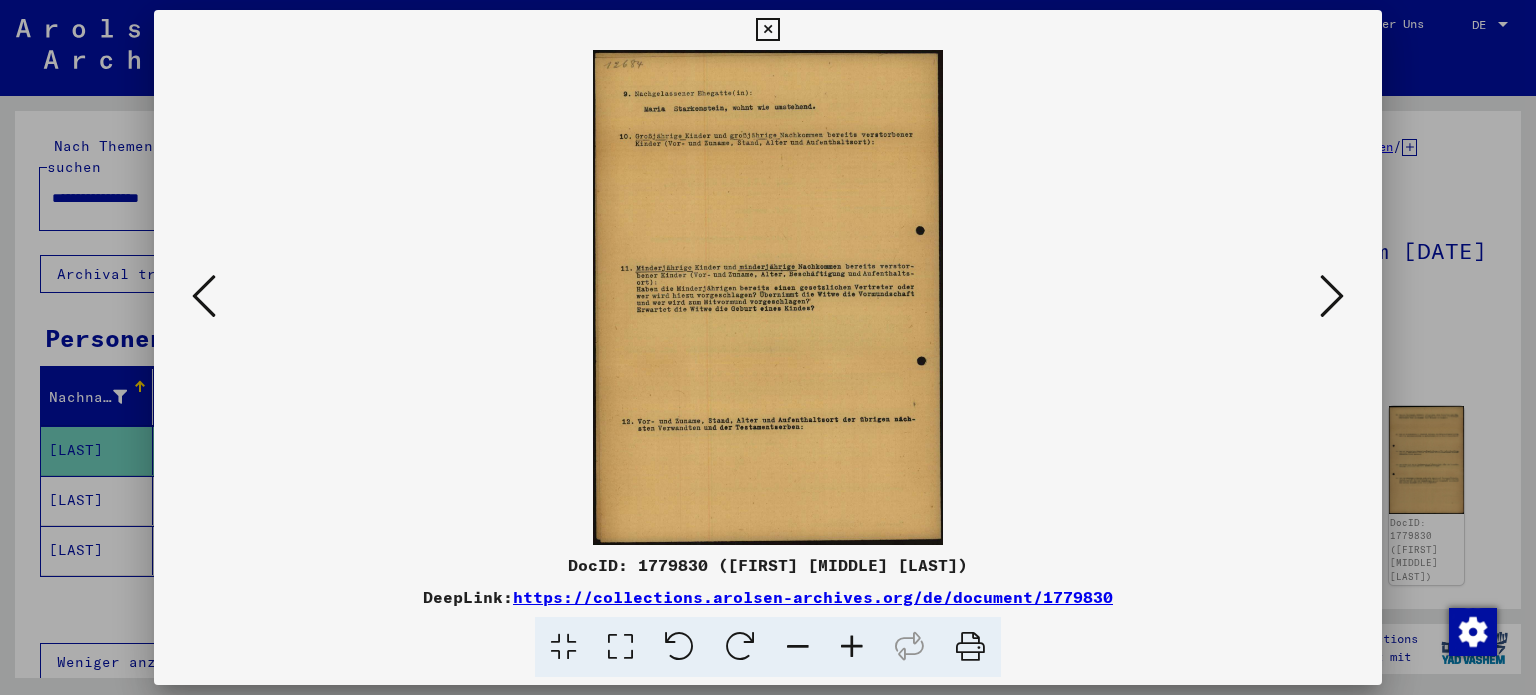 click at bounding box center (1332, 296) 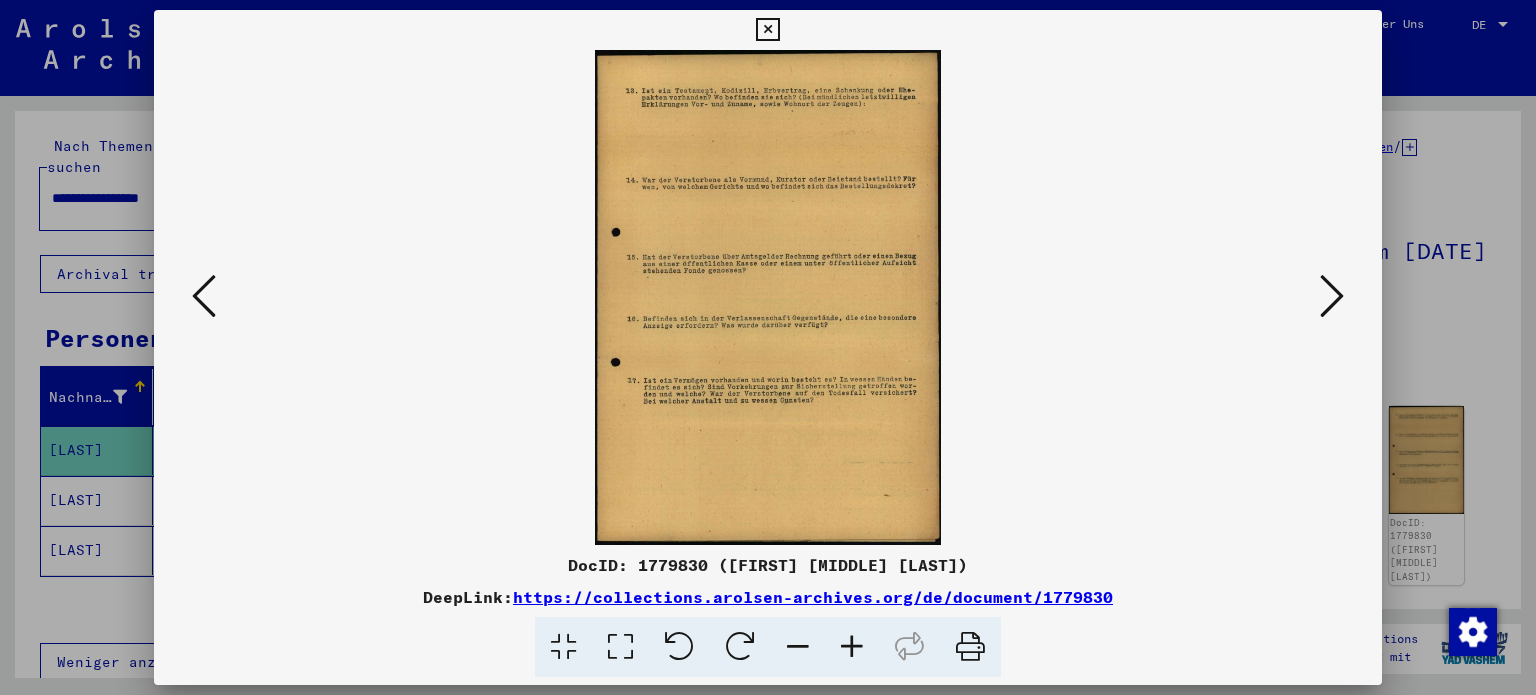 click at bounding box center [1332, 296] 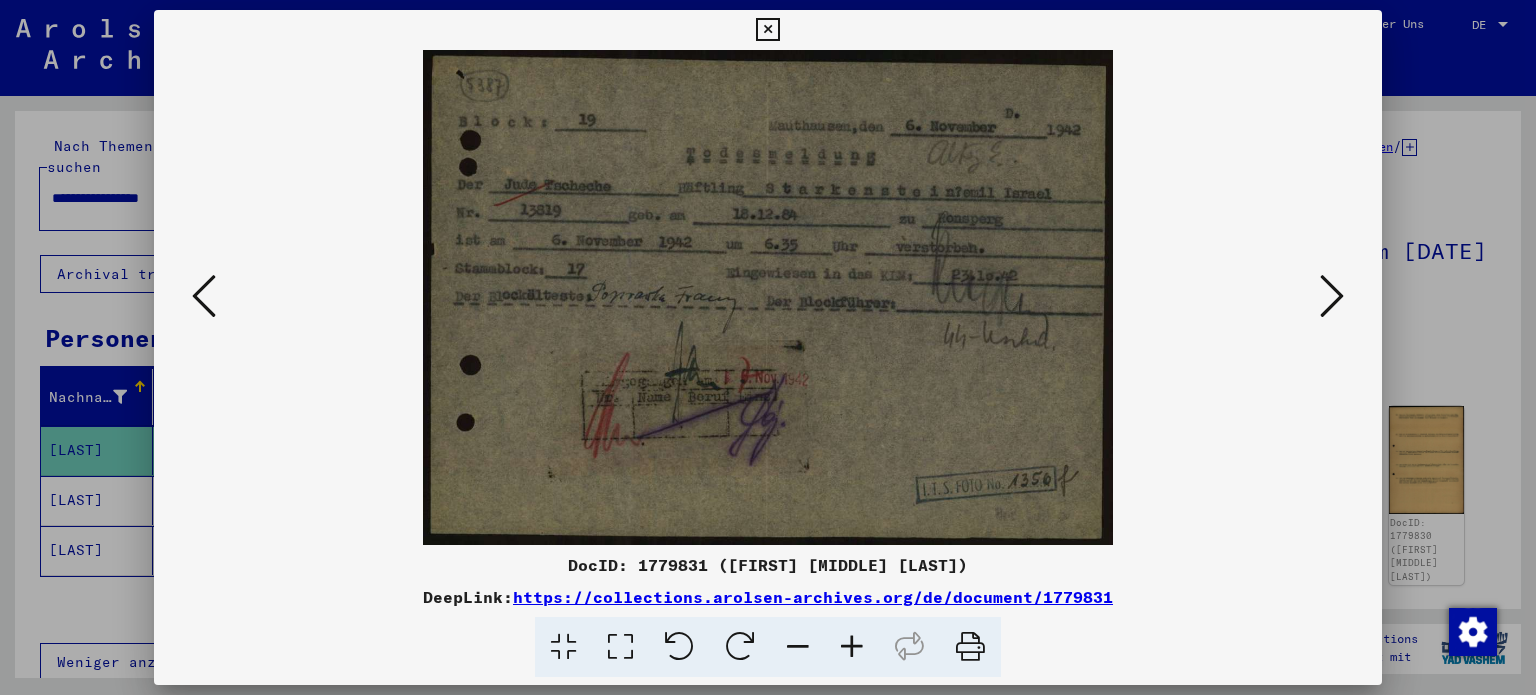 click at bounding box center (1332, 296) 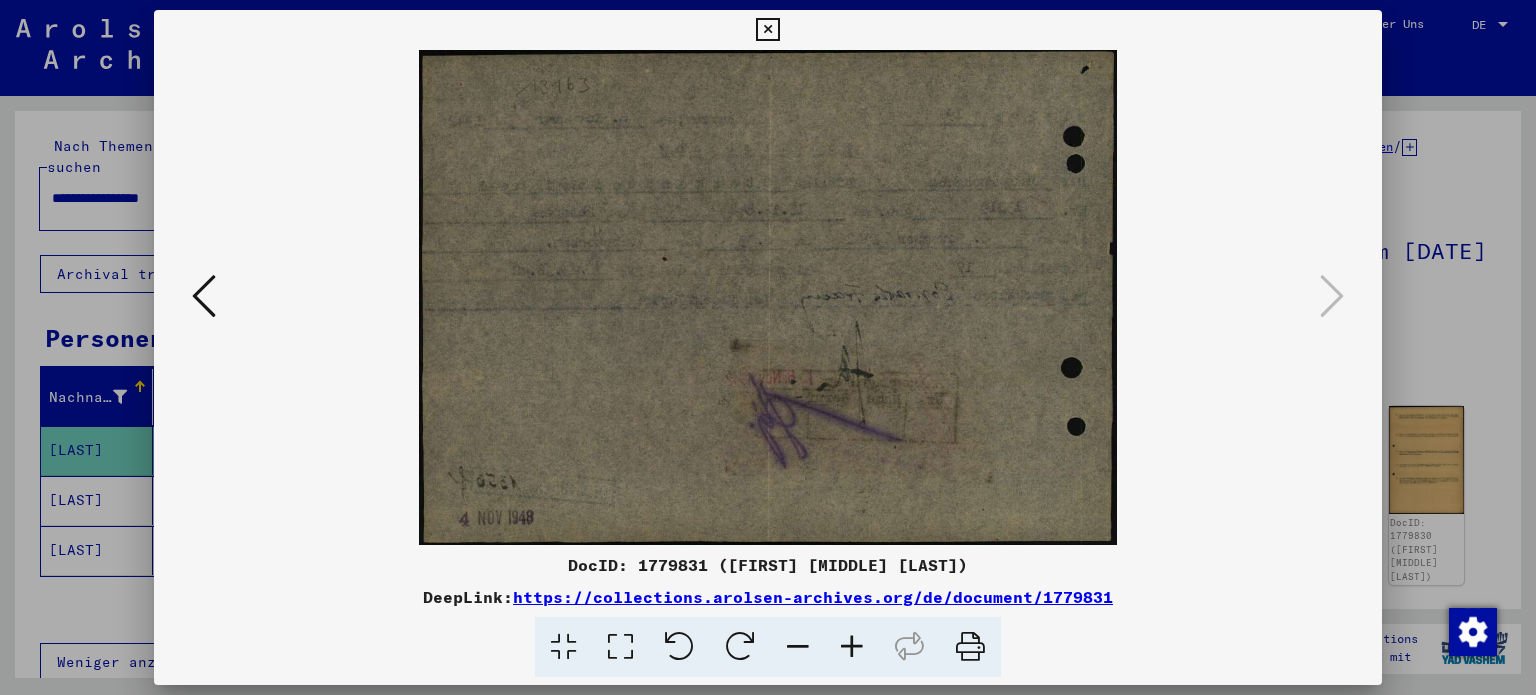 click at bounding box center (767, 30) 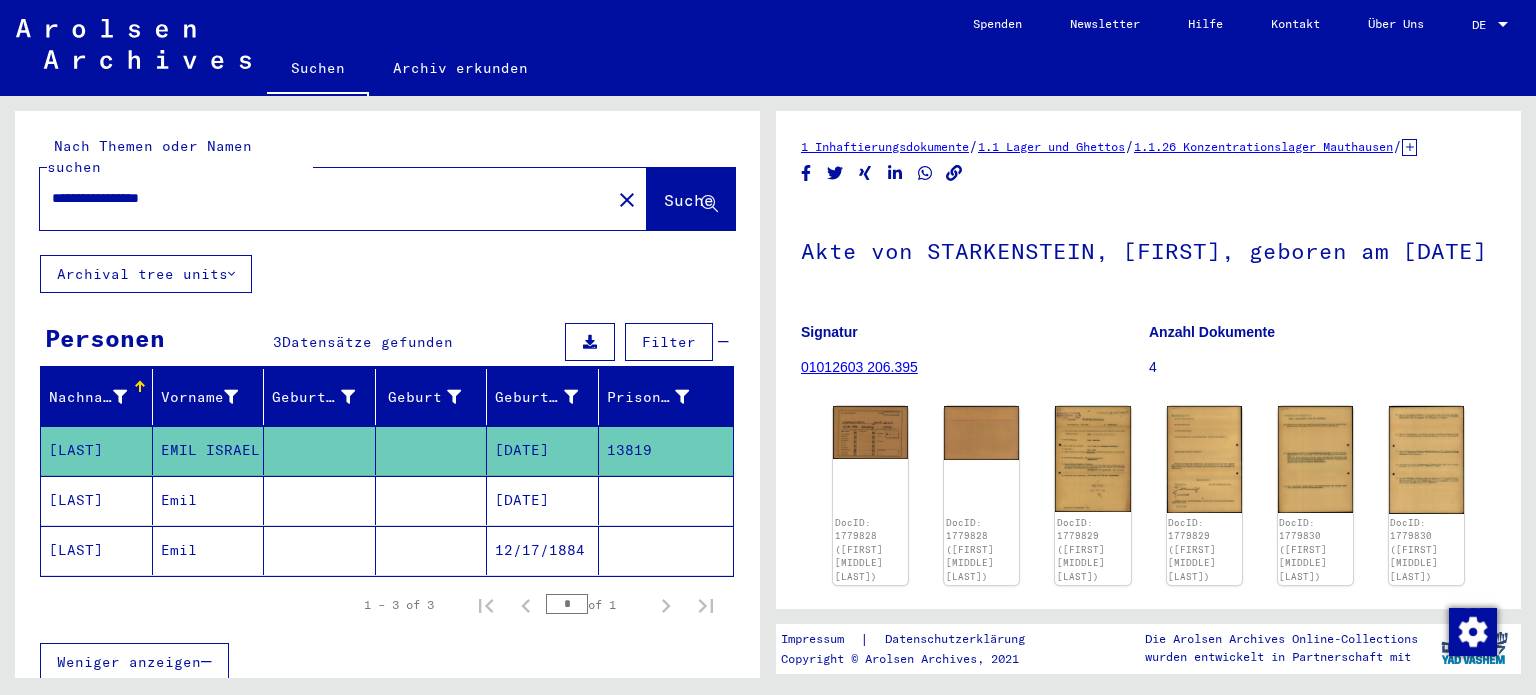 click on "Emil" at bounding box center (209, 550) 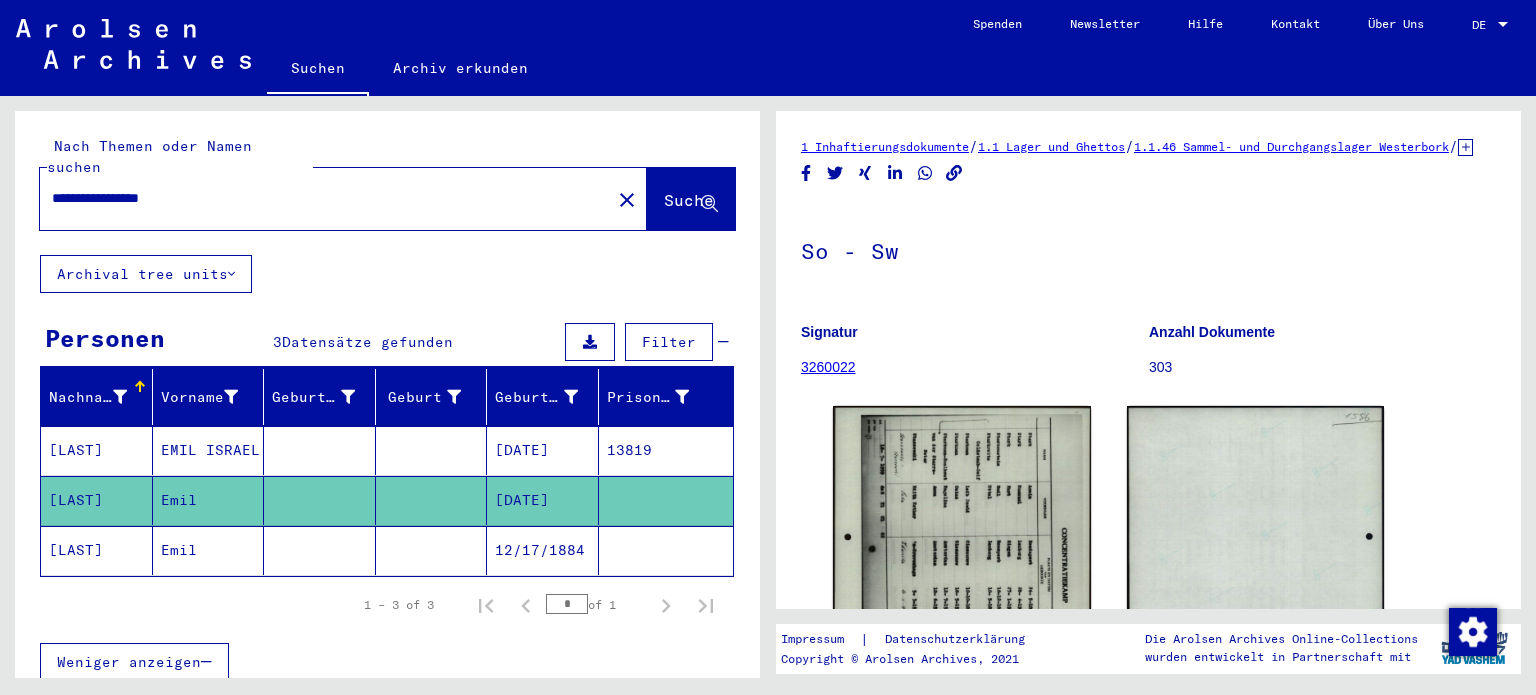 scroll, scrollTop: 0, scrollLeft: 0, axis: both 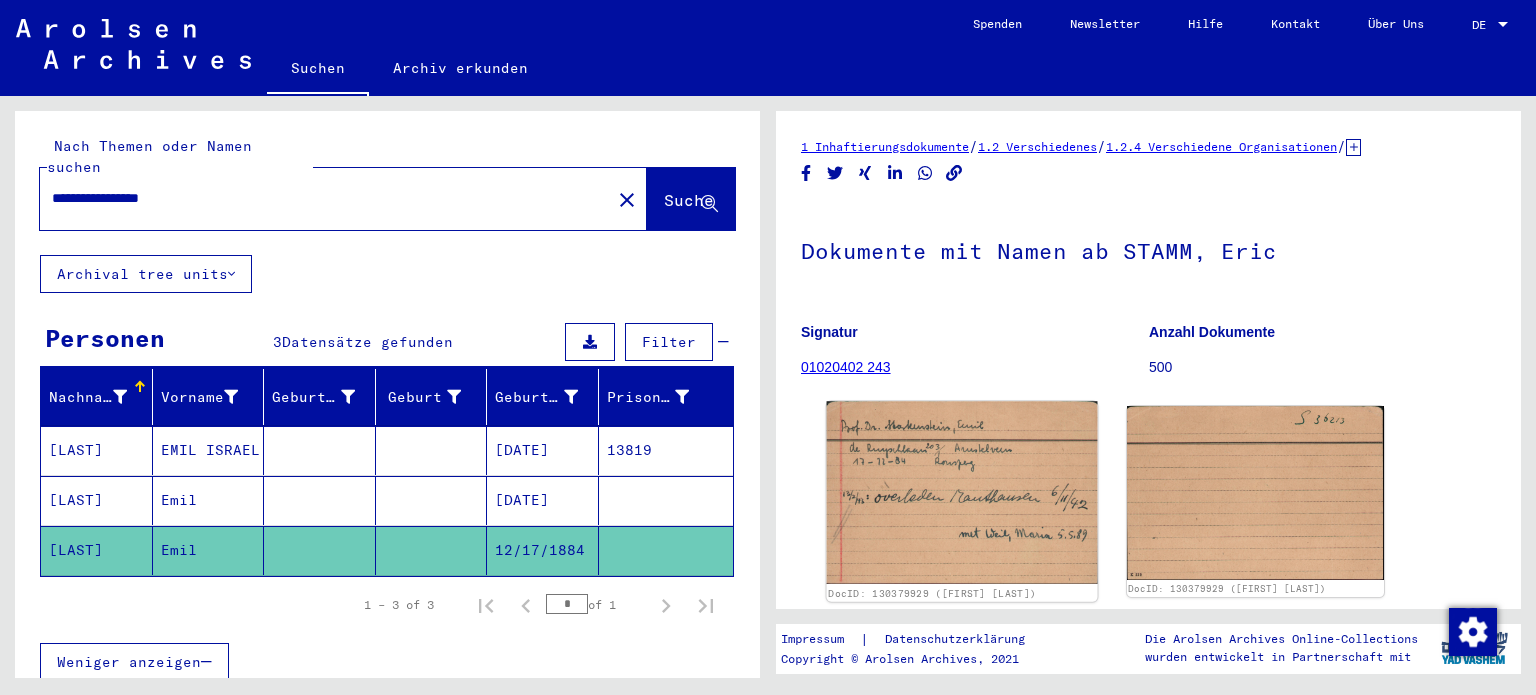 click 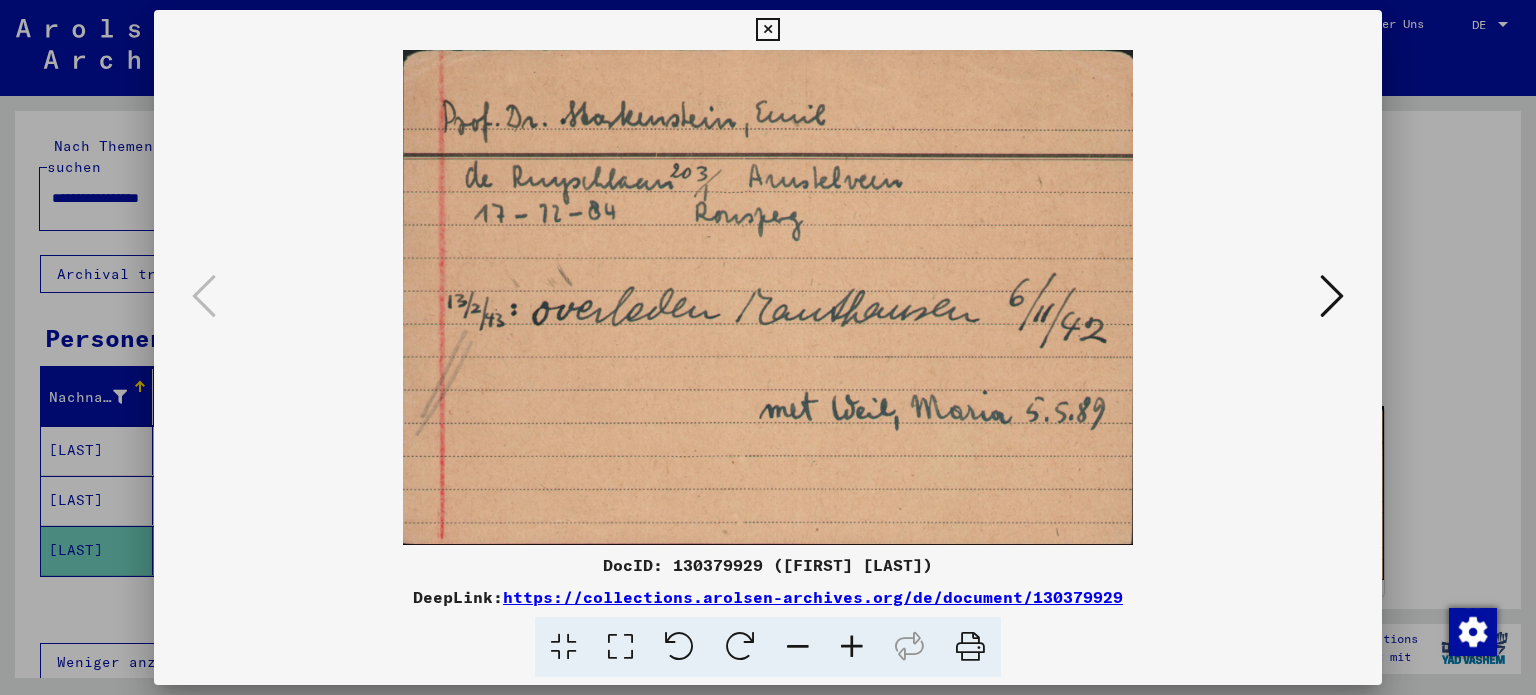 click at bounding box center (767, 30) 